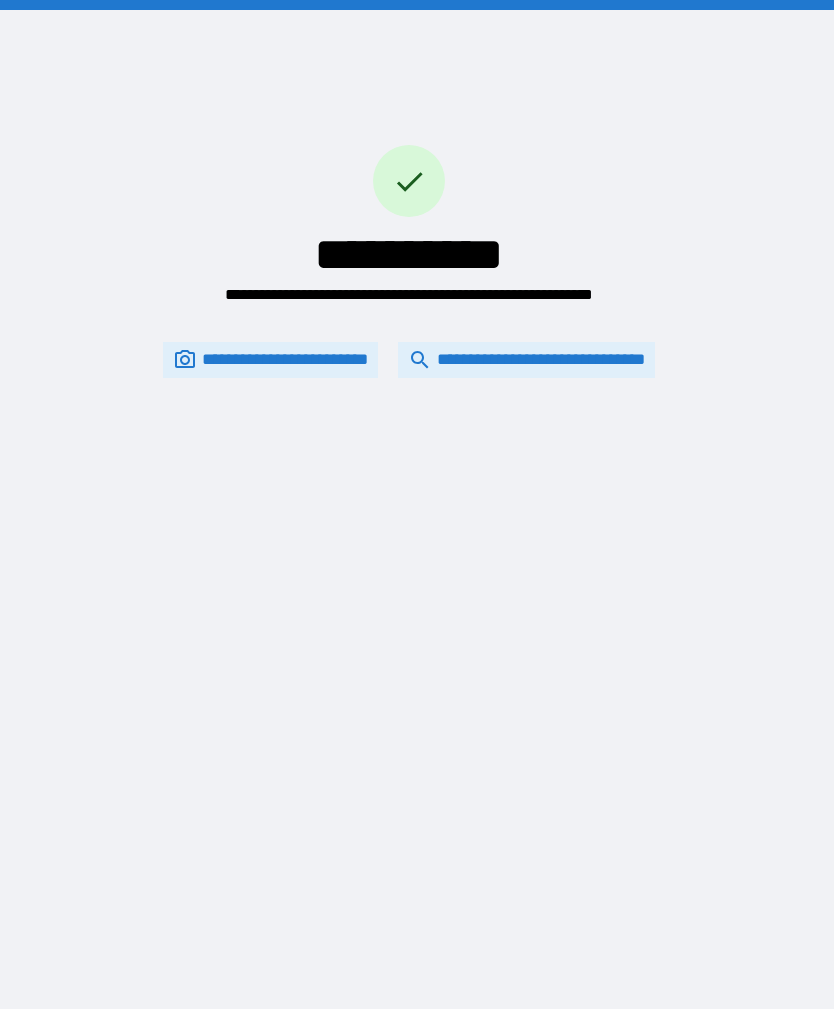 scroll, scrollTop: 0, scrollLeft: 0, axis: both 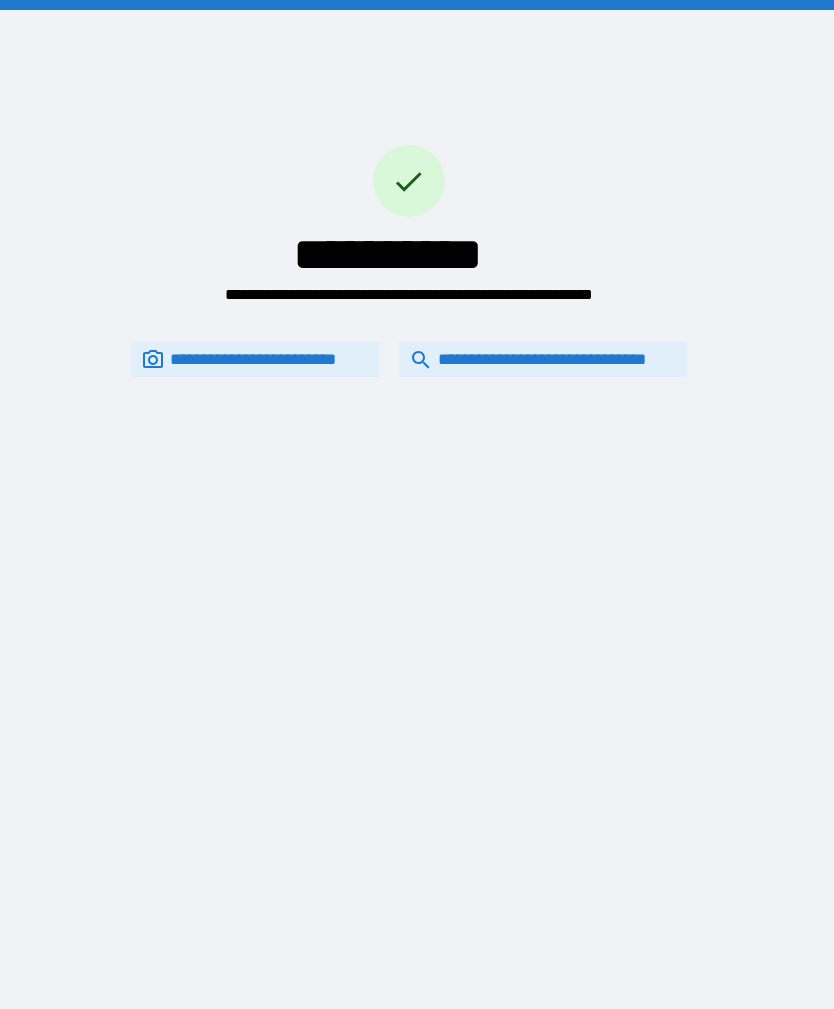click on "**********" at bounding box center (543, 359) 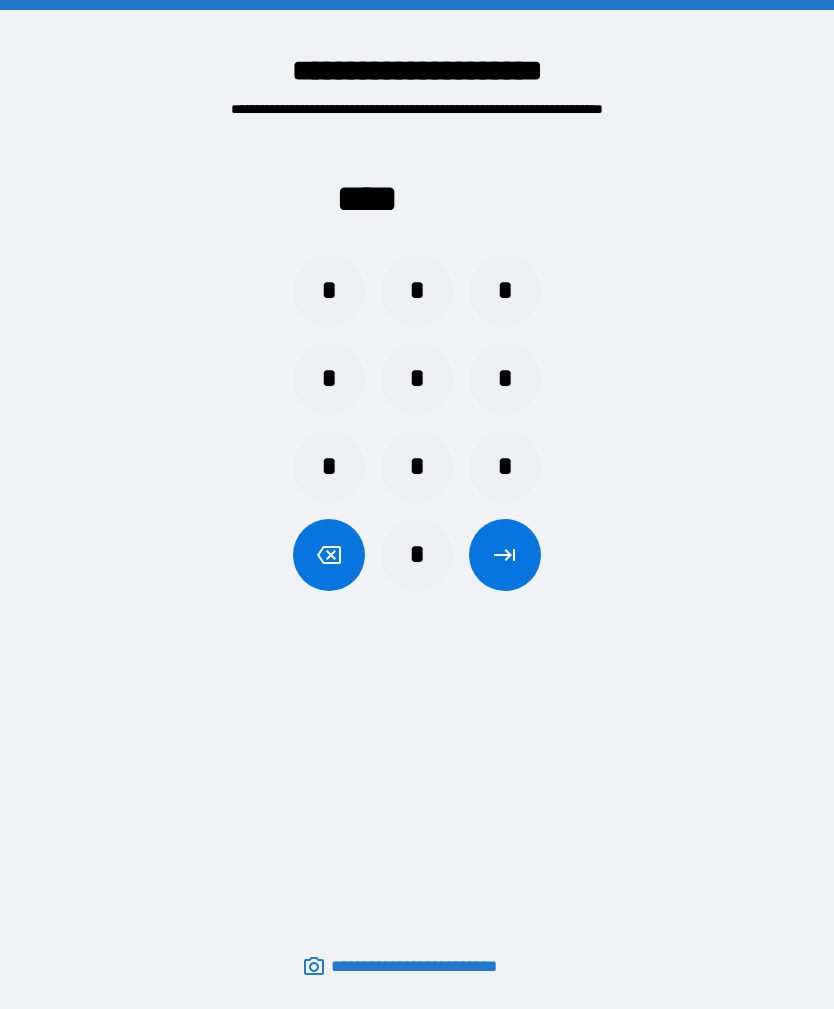 click on "*" at bounding box center (505, 467) 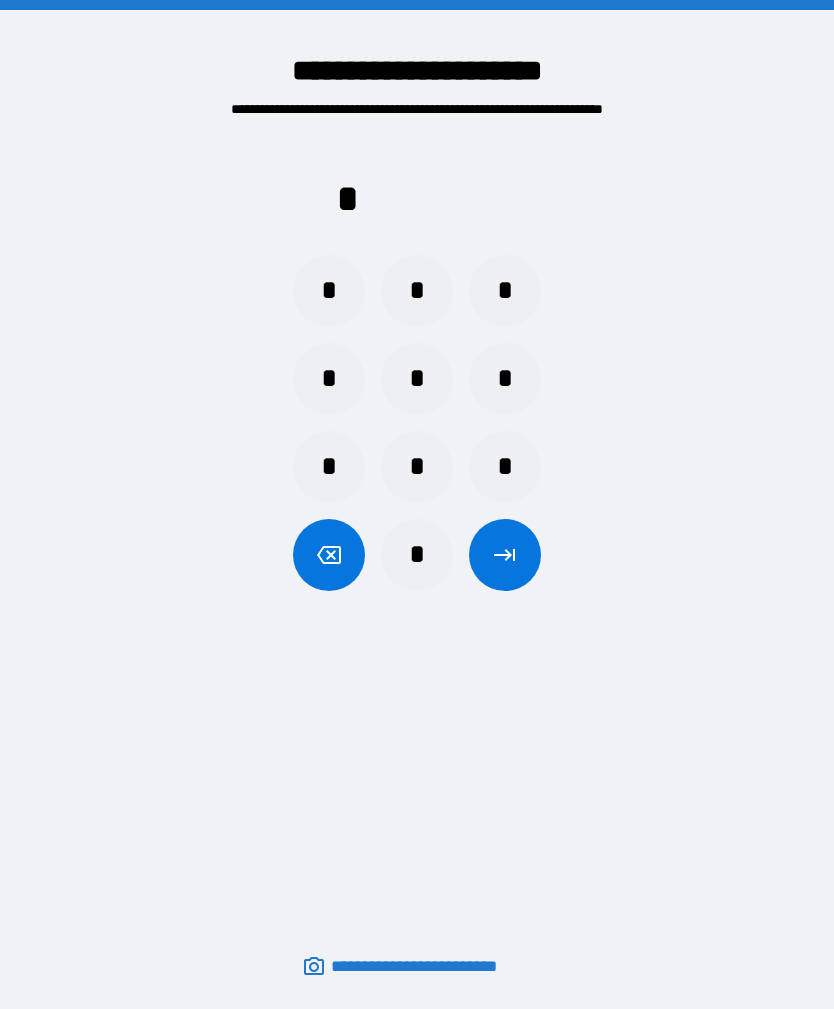 click on "*" at bounding box center [417, 467] 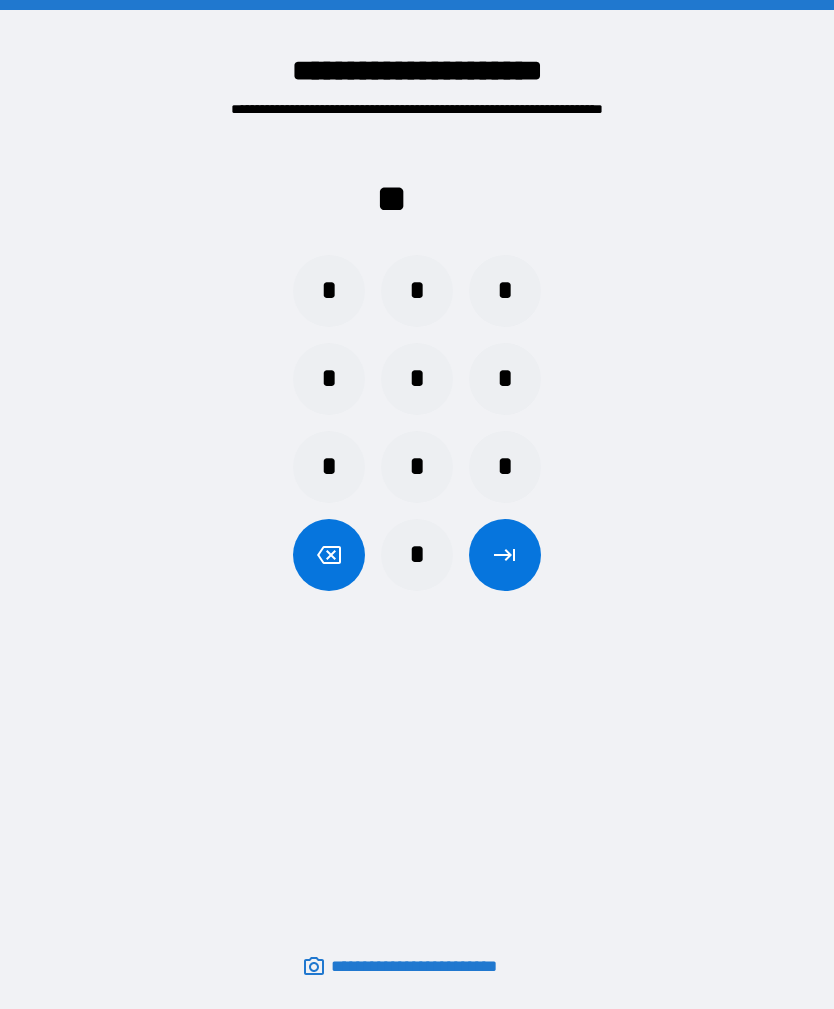 click on "*" at bounding box center [505, 467] 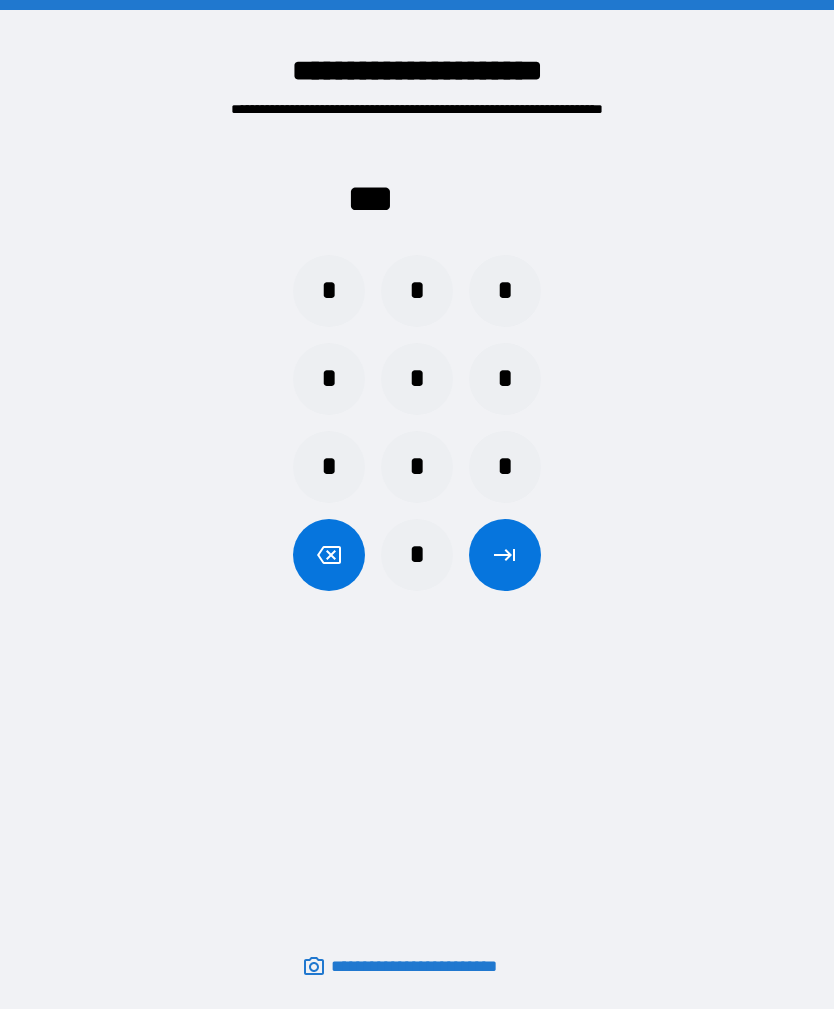 click on "*" at bounding box center [417, 467] 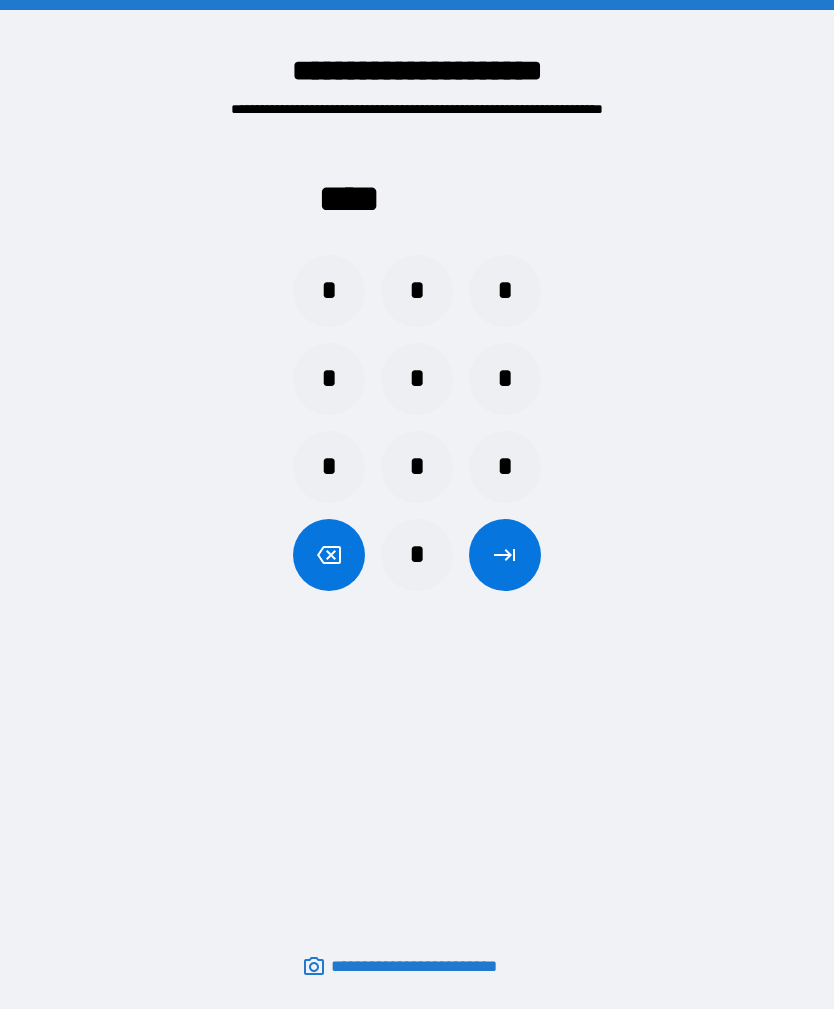click at bounding box center (505, 555) 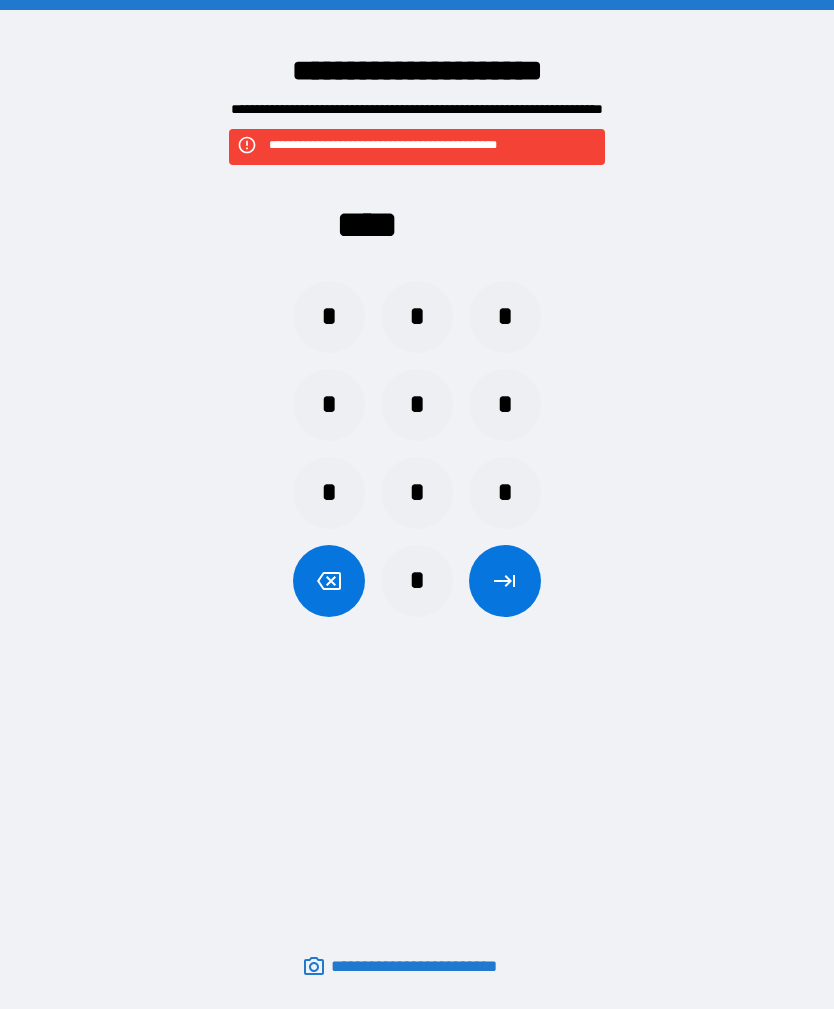 click on "*" at bounding box center [417, 405] 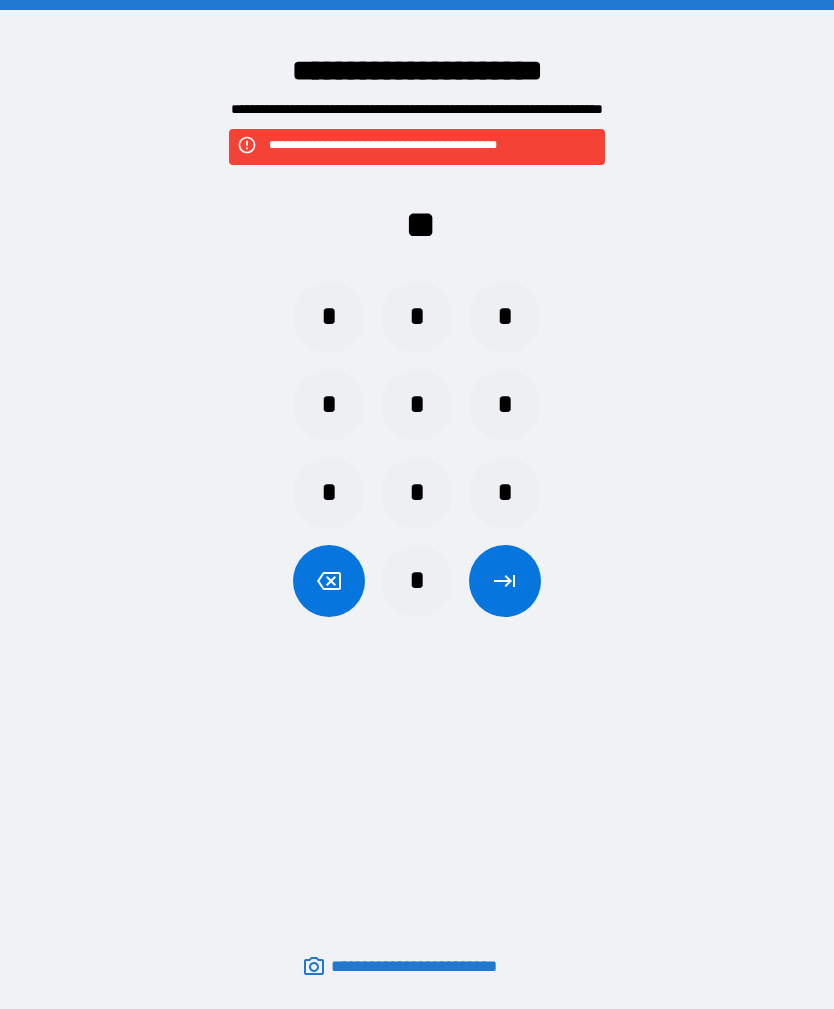 click on "*" at bounding box center (417, 317) 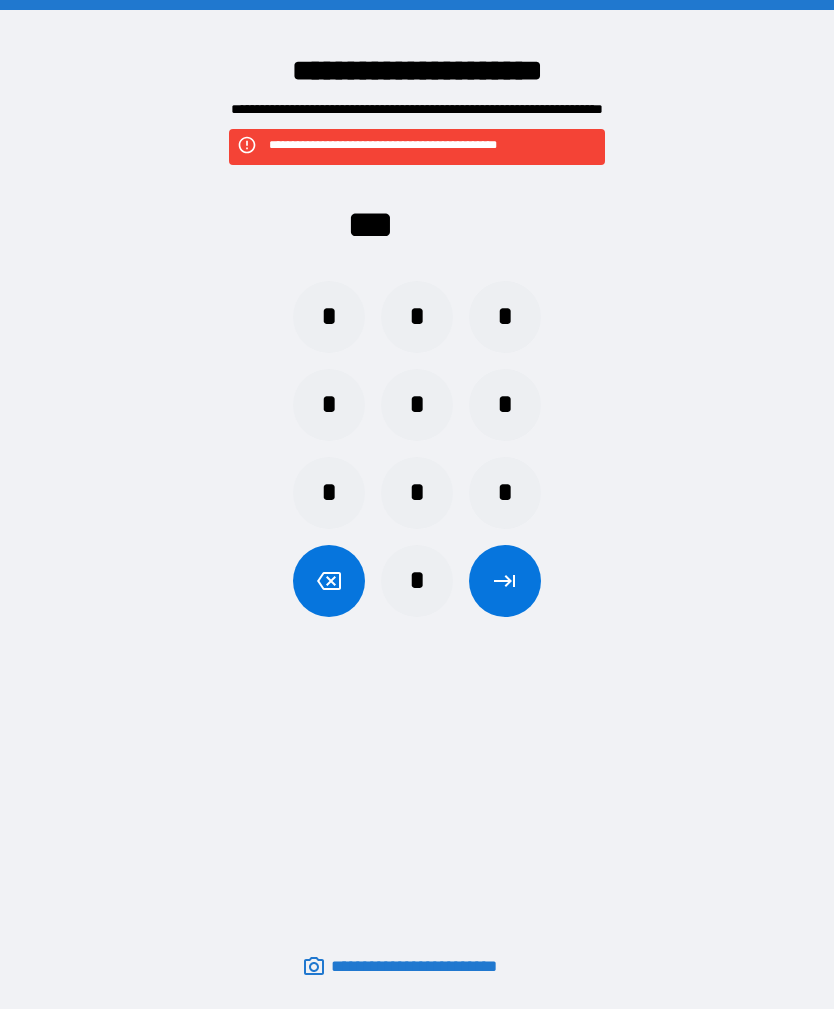 click on "*" at bounding box center (329, 405) 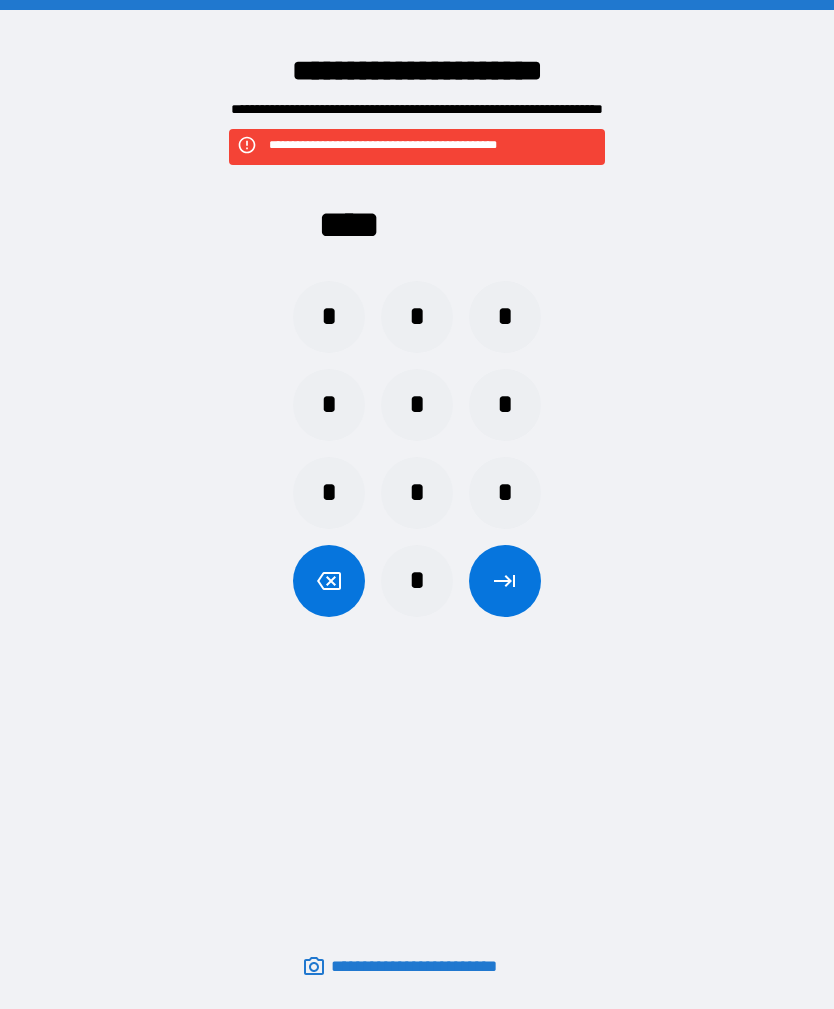 click at bounding box center (505, 581) 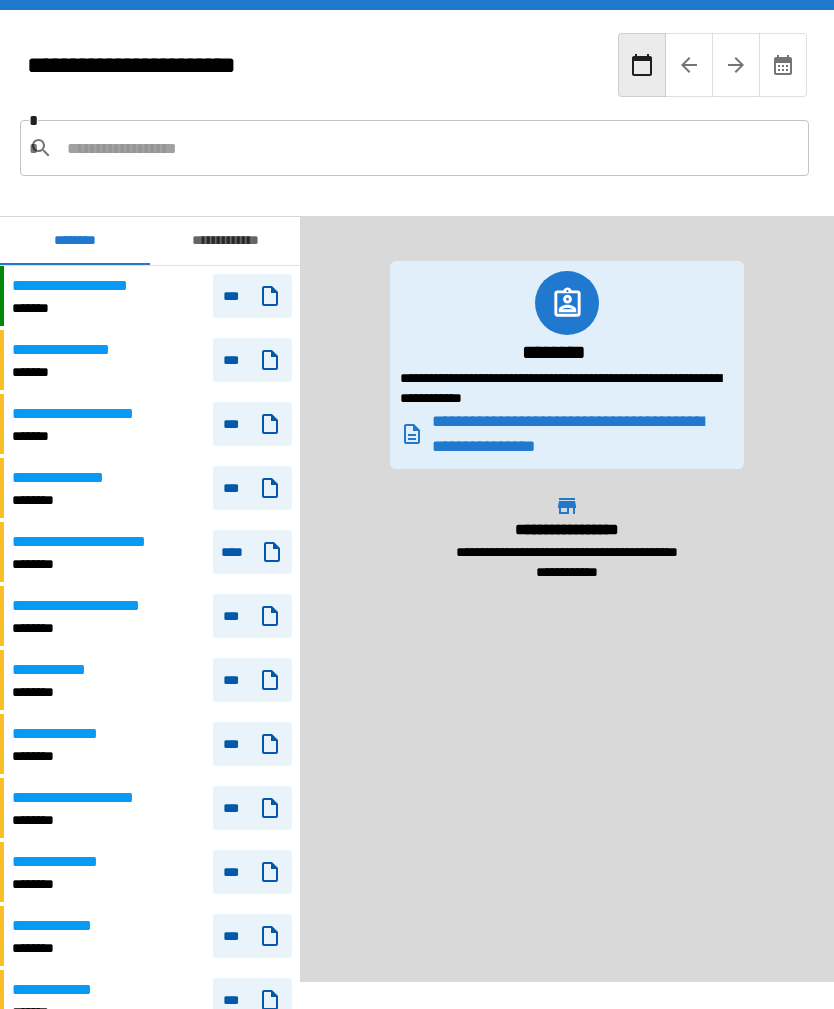 scroll, scrollTop: 0, scrollLeft: 0, axis: both 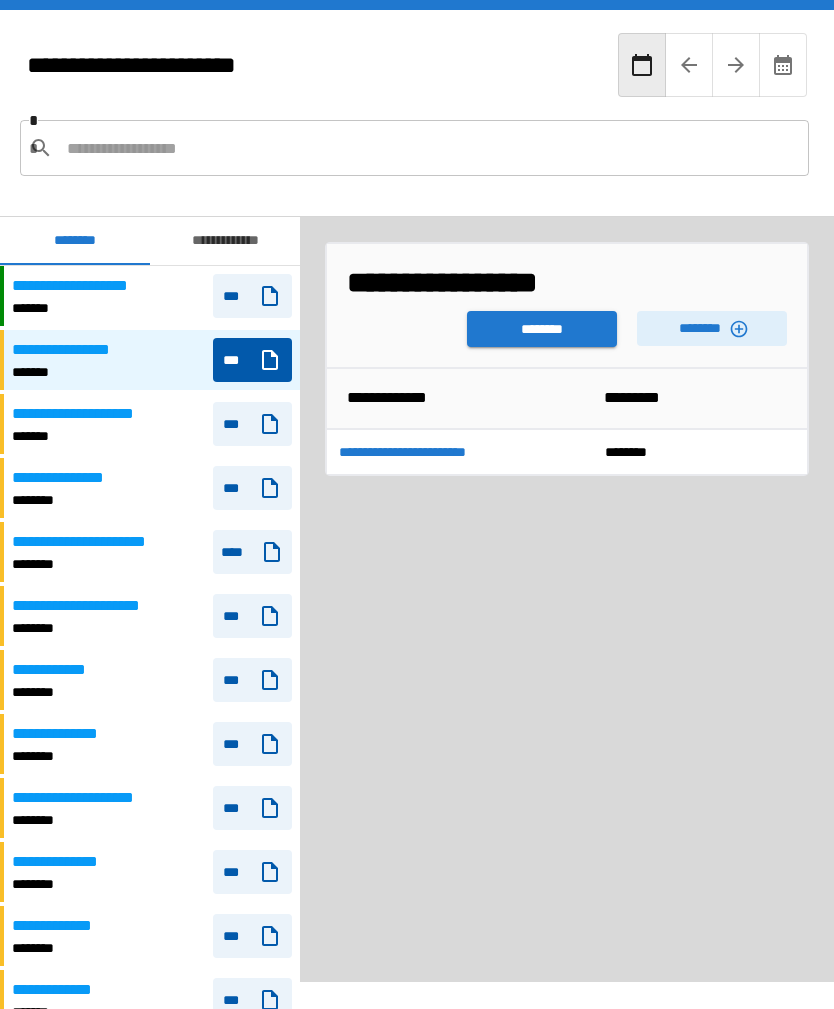 click on "********" at bounding box center (712, 328) 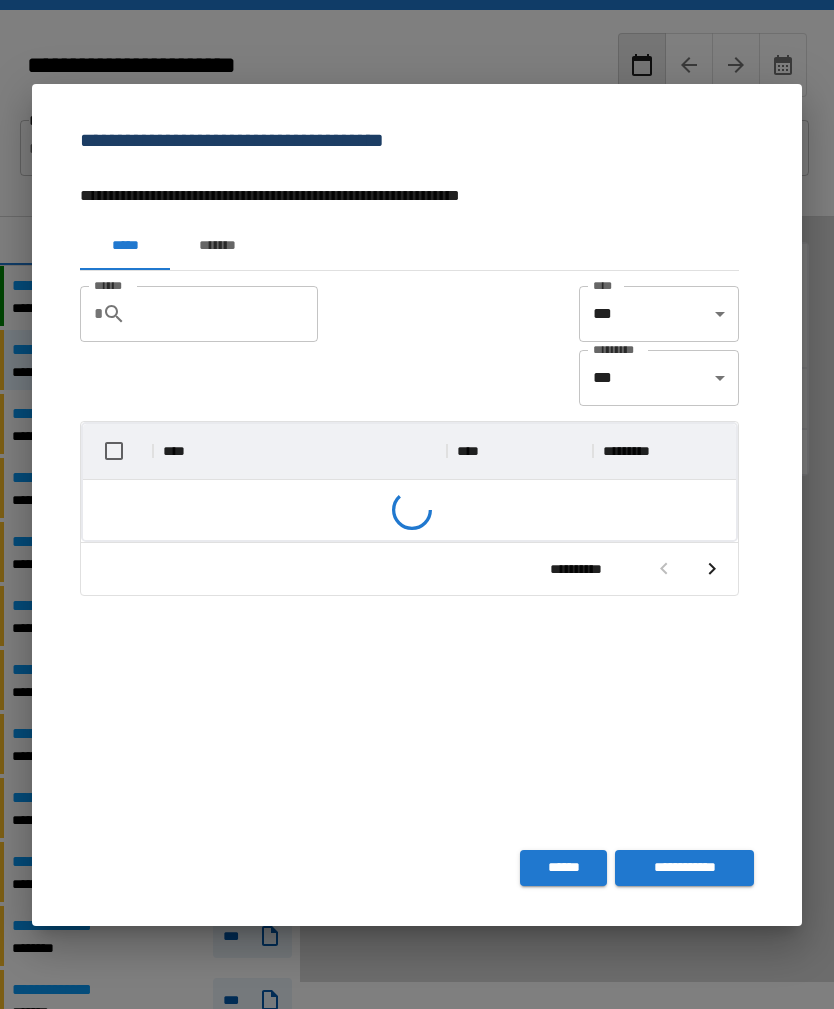 scroll, scrollTop: 116, scrollLeft: 653, axis: both 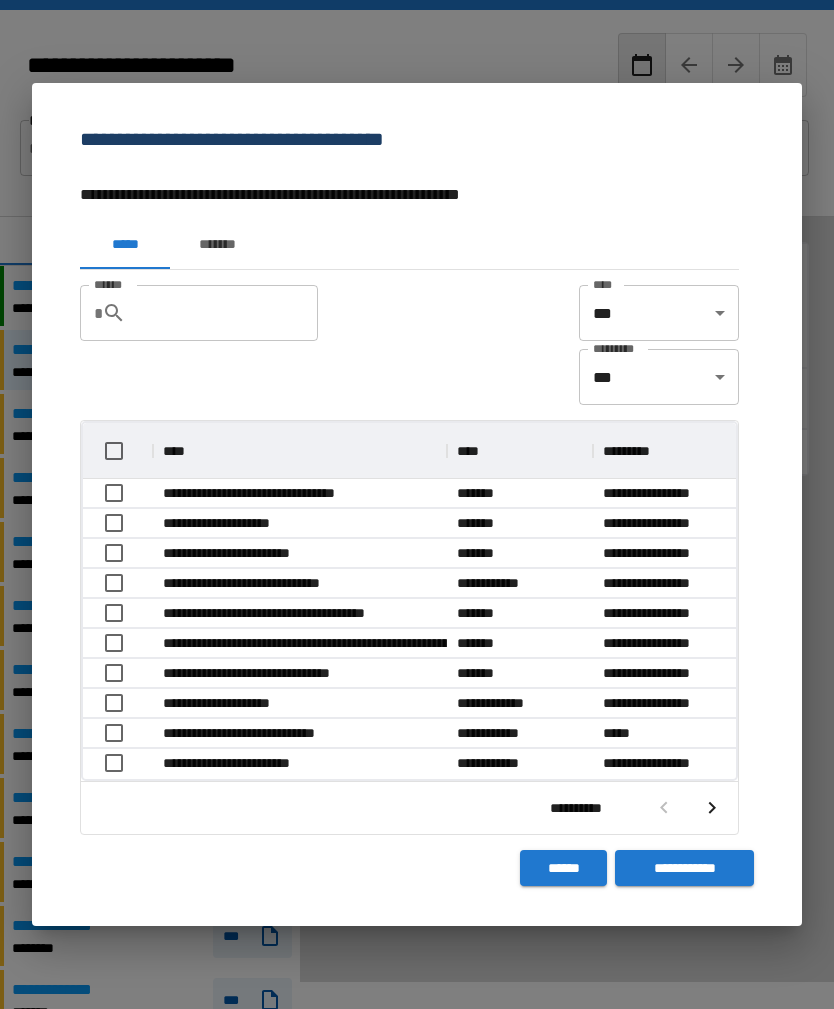 click 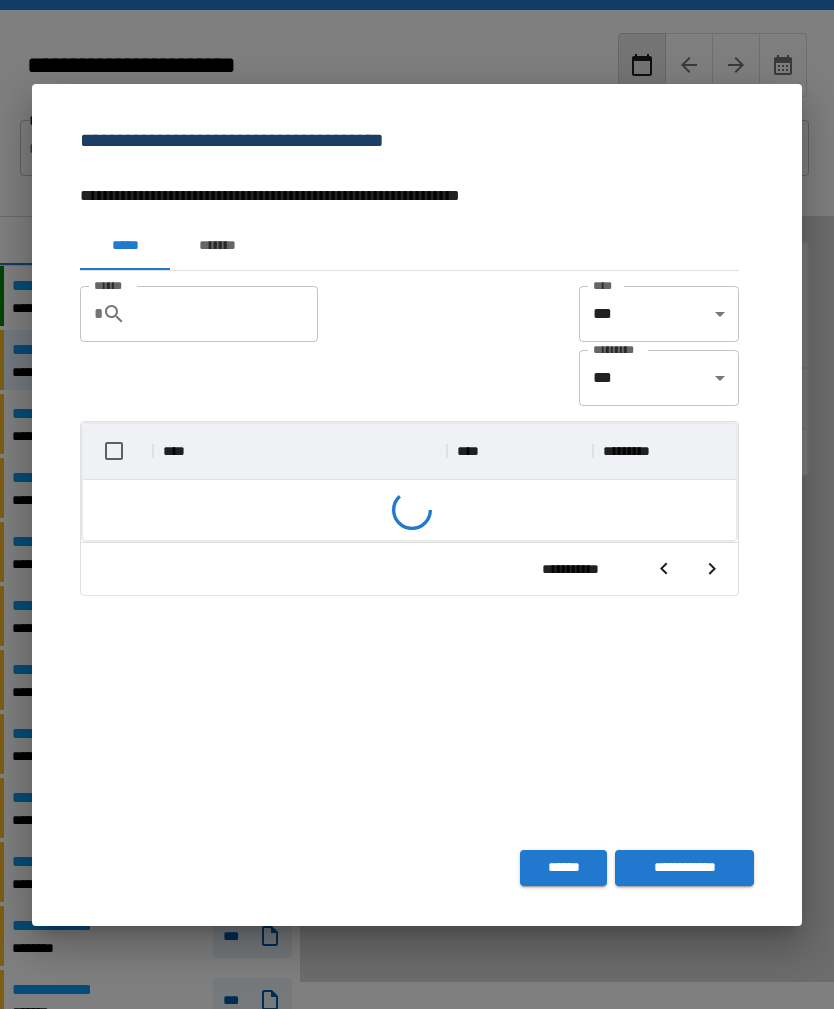 scroll, scrollTop: 356, scrollLeft: 653, axis: both 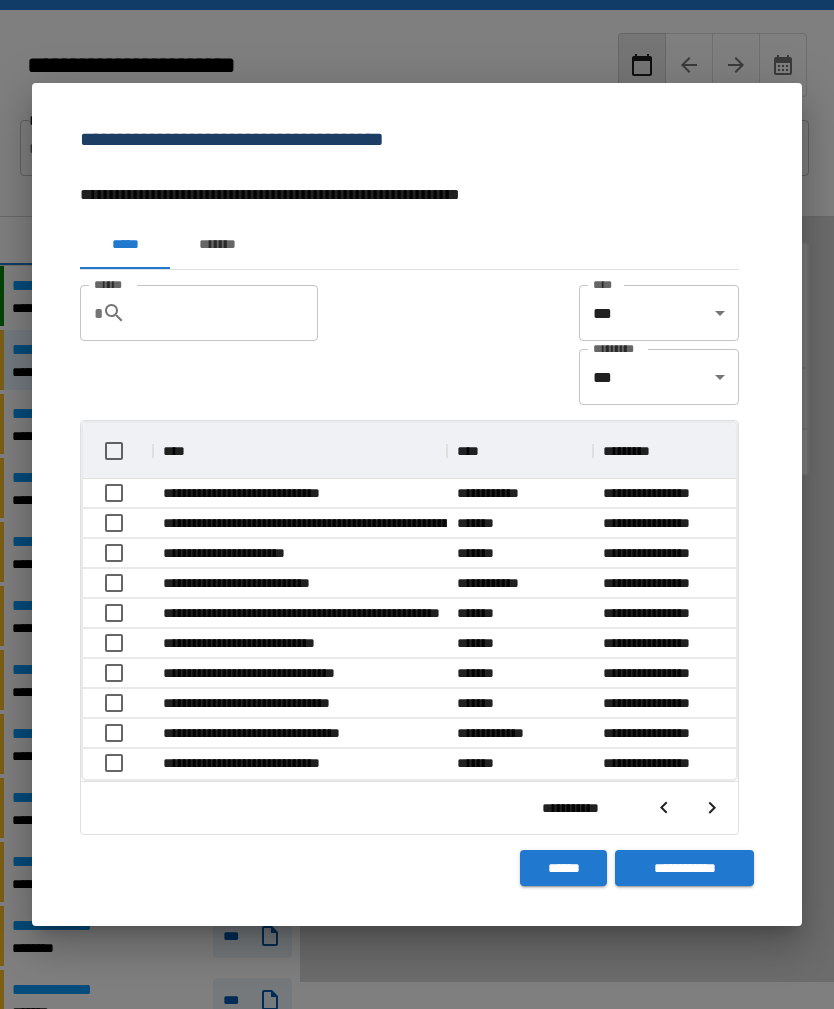 click at bounding box center (688, 808) 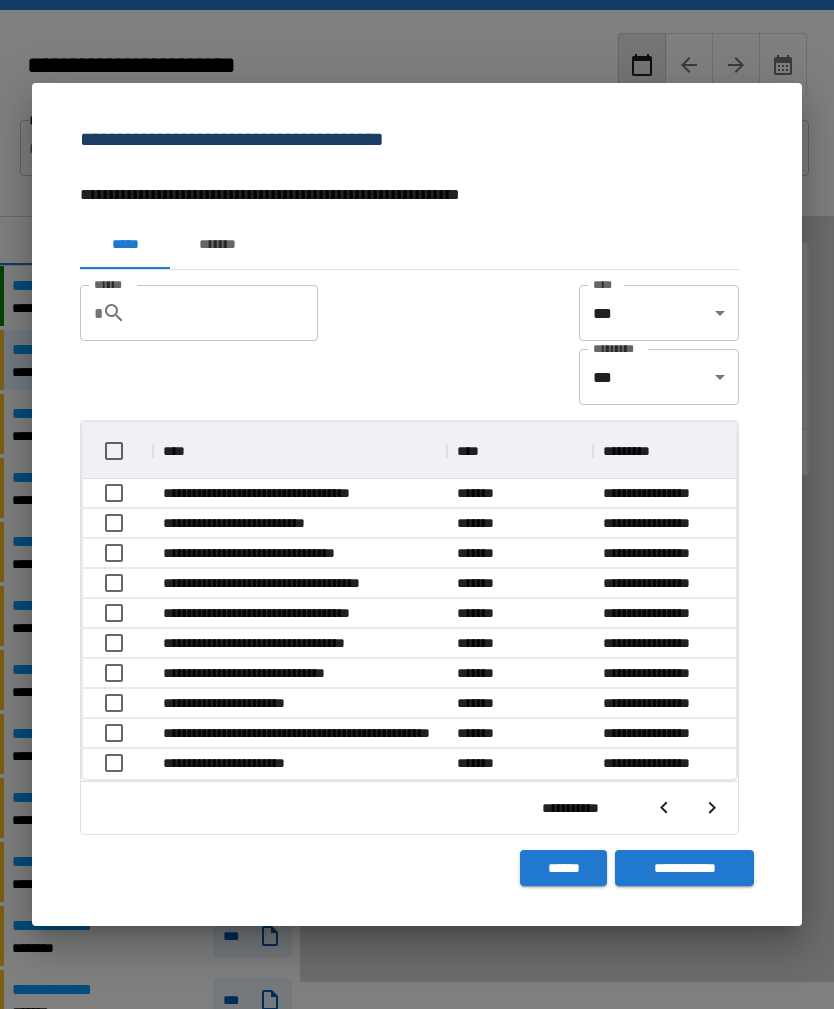 scroll, scrollTop: 356, scrollLeft: 653, axis: both 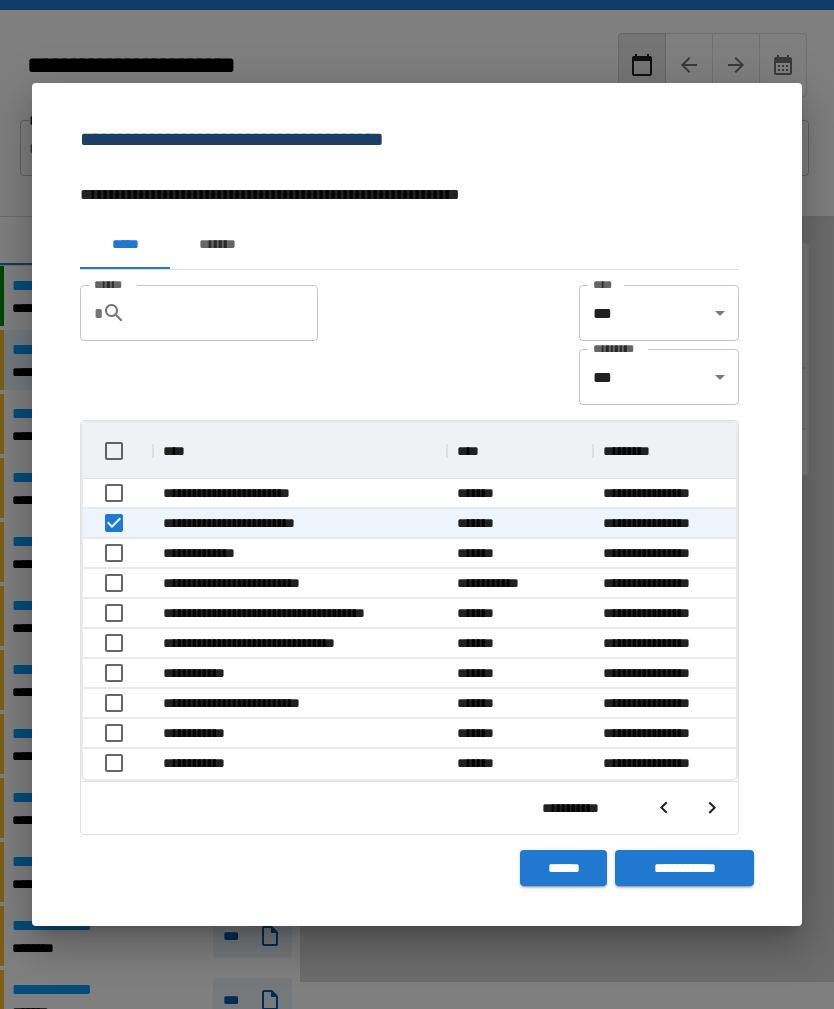 click on "**********" at bounding box center [684, 868] 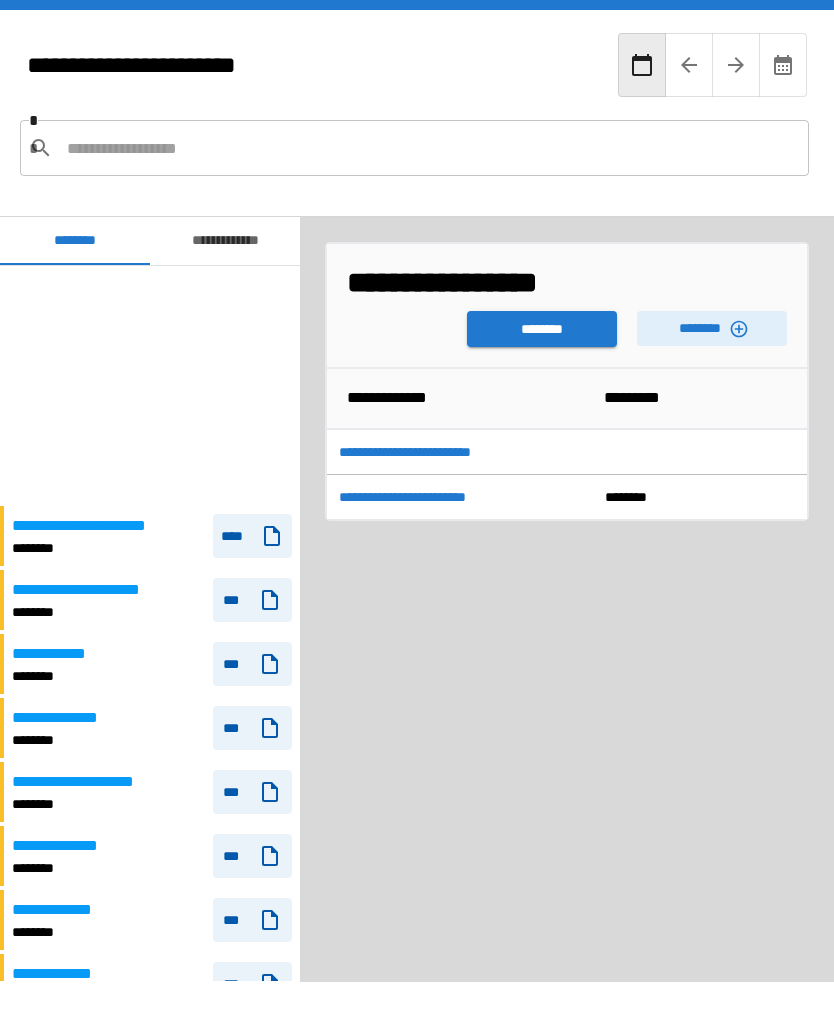 scroll, scrollTop: 240, scrollLeft: 0, axis: vertical 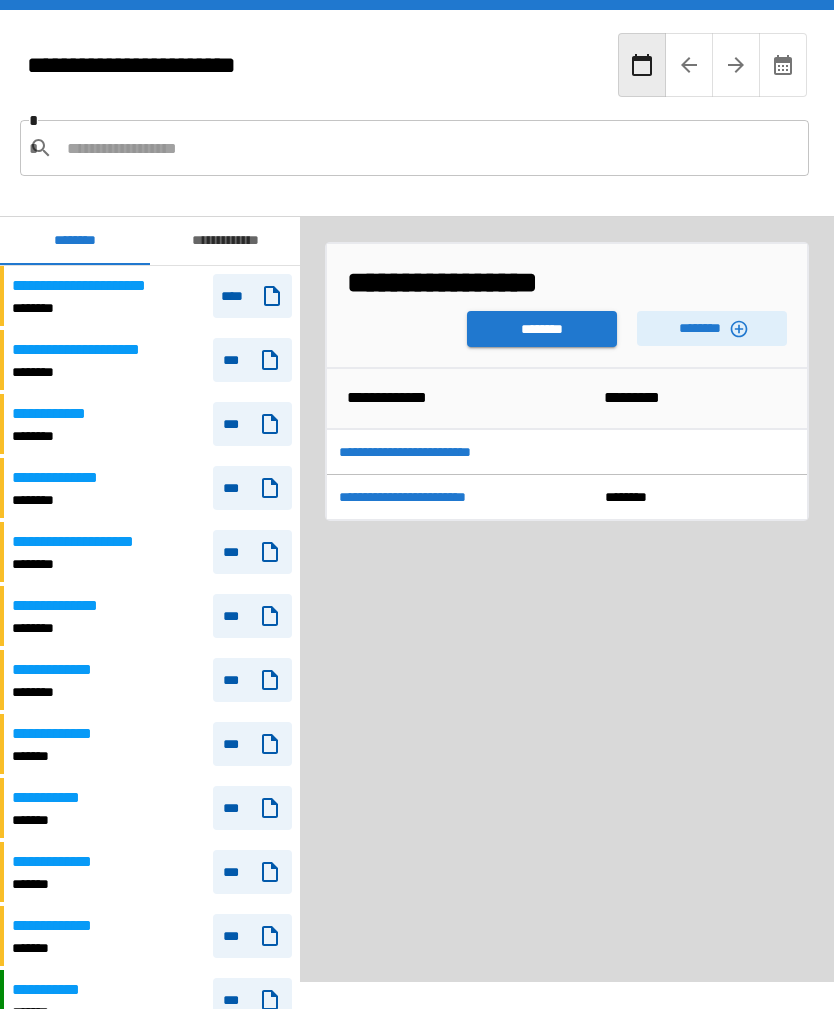 click on "********" at bounding box center (542, 329) 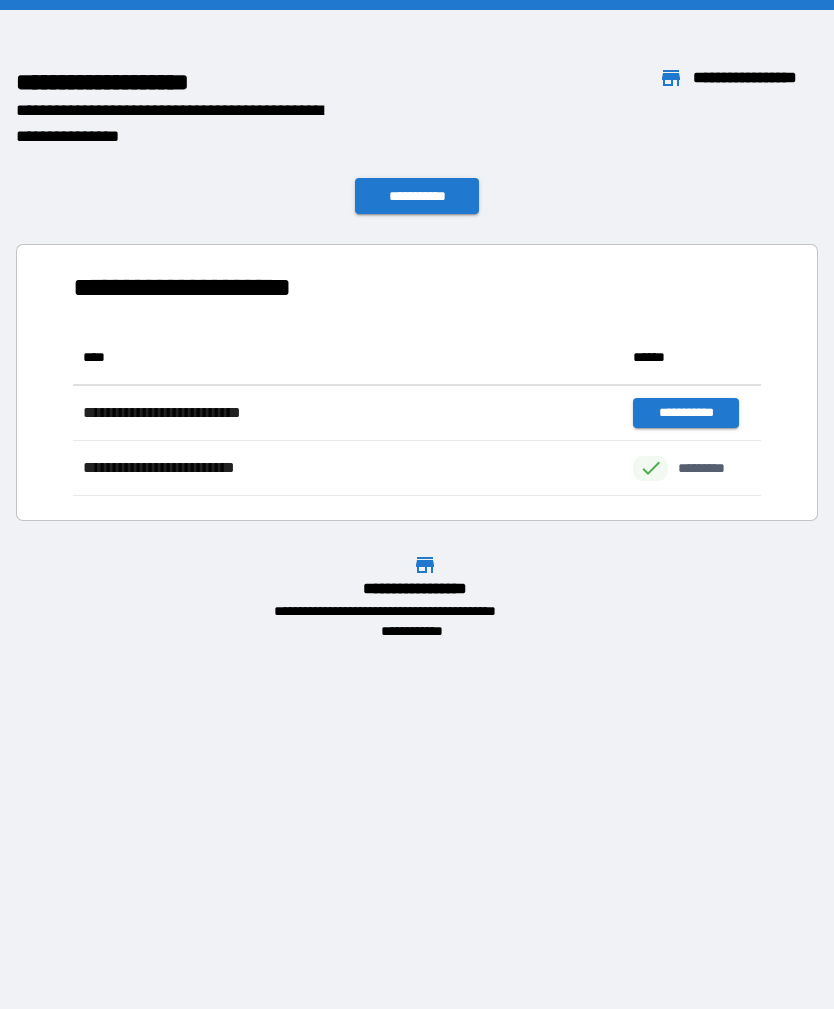 scroll, scrollTop: 1, scrollLeft: 1, axis: both 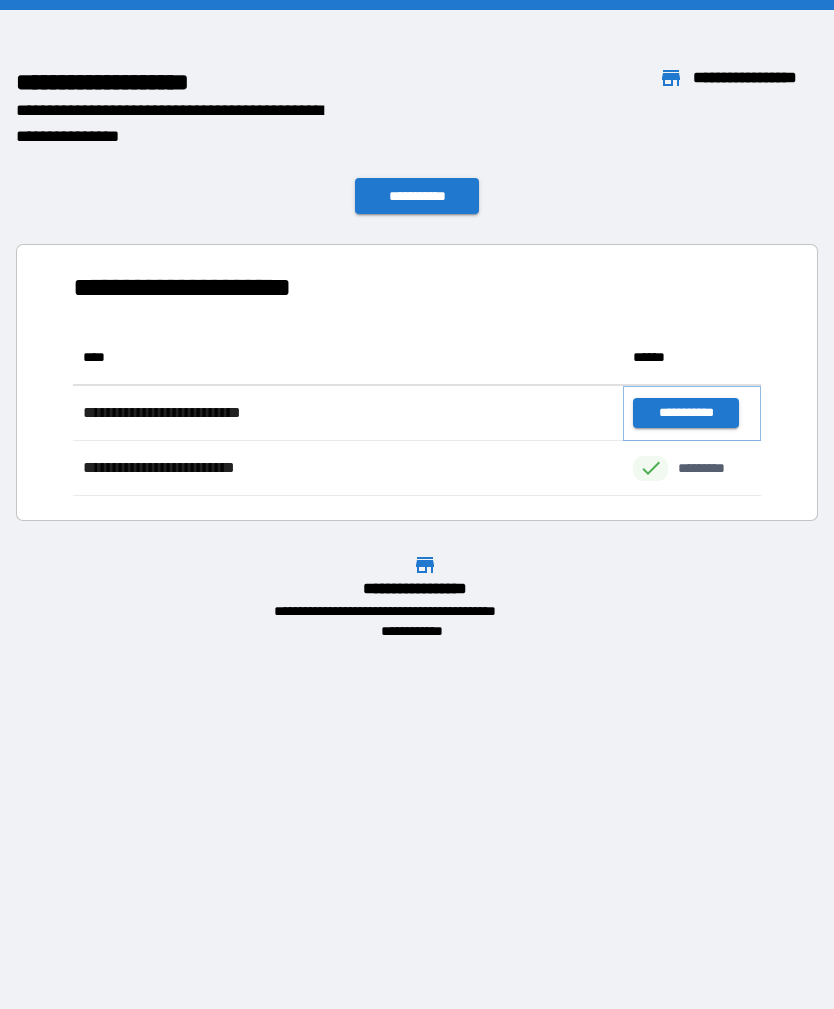 click on "**********" at bounding box center [685, 413] 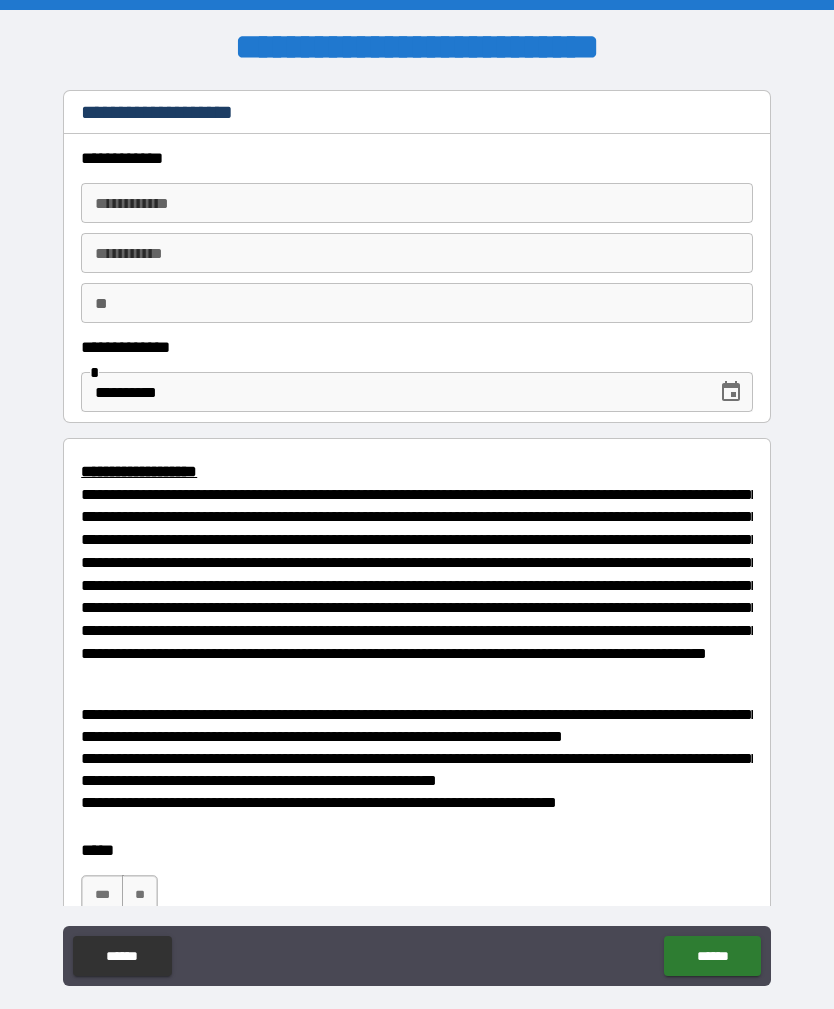 click on "**********" at bounding box center [417, 238] 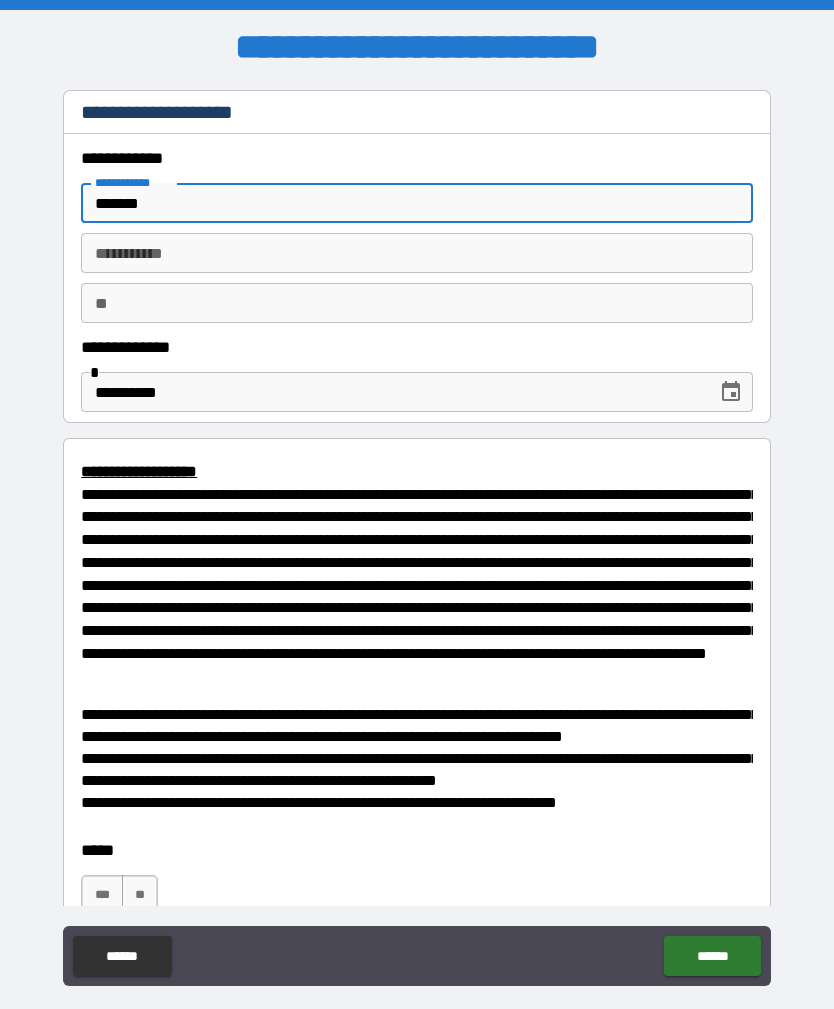 type on "*******" 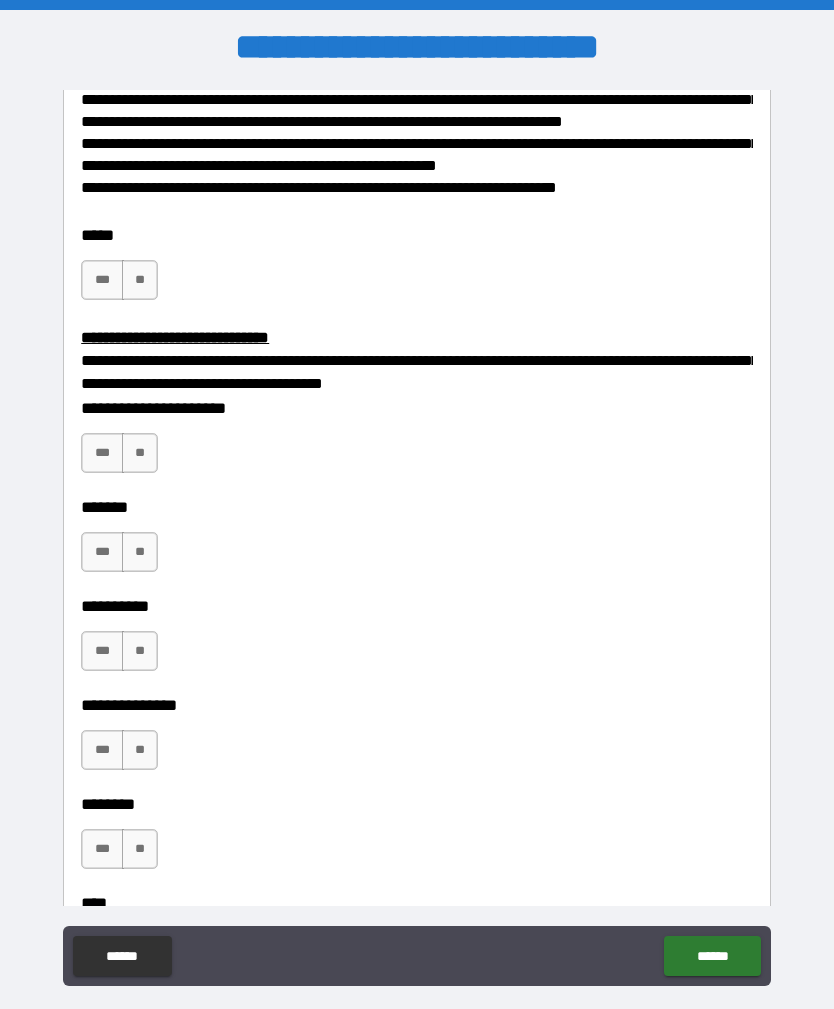scroll, scrollTop: 613, scrollLeft: 0, axis: vertical 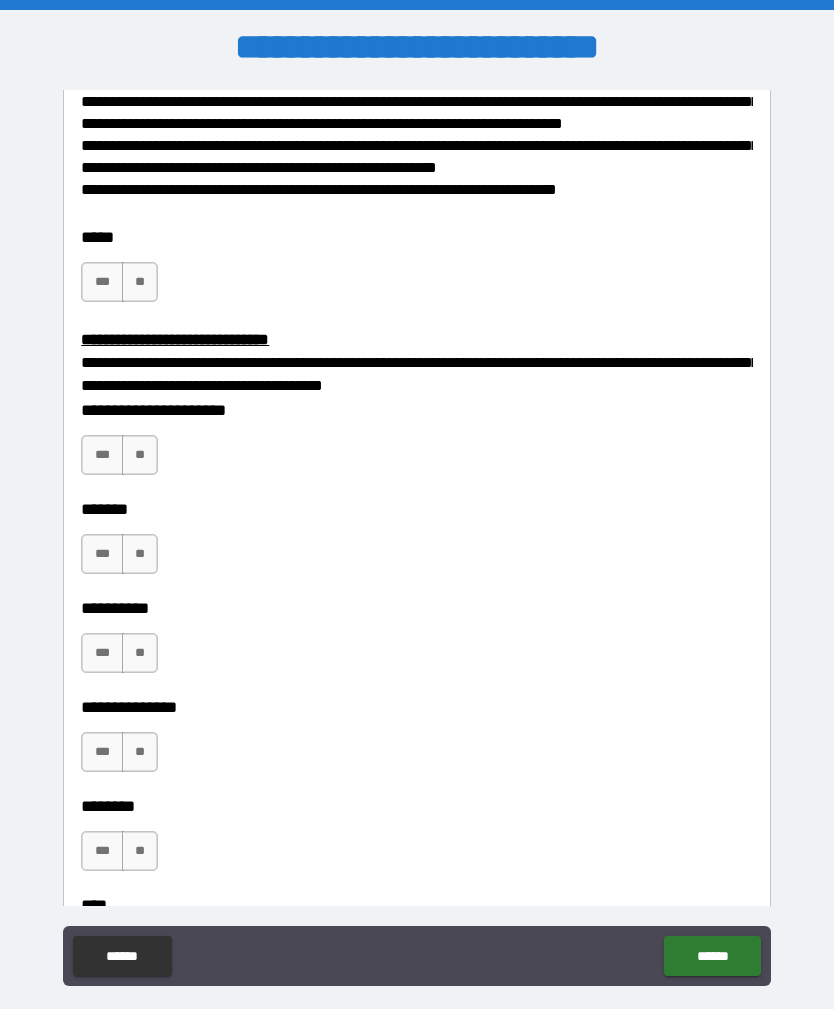 type on "********" 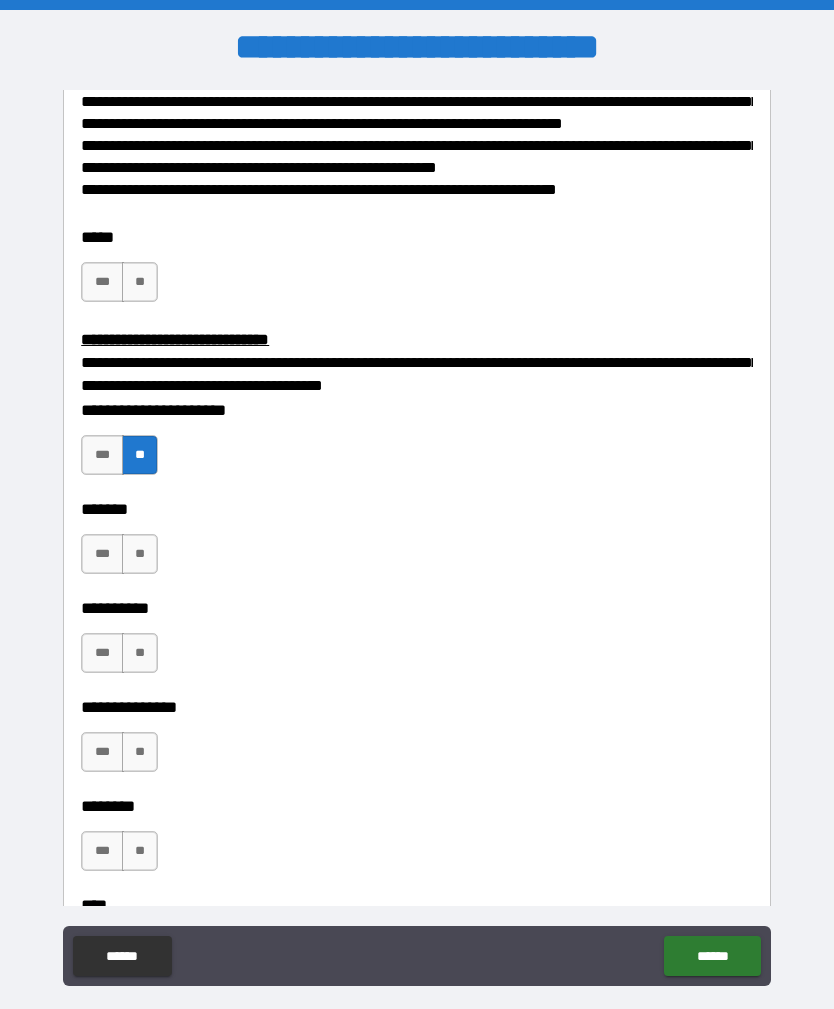 click on "***" at bounding box center (102, 554) 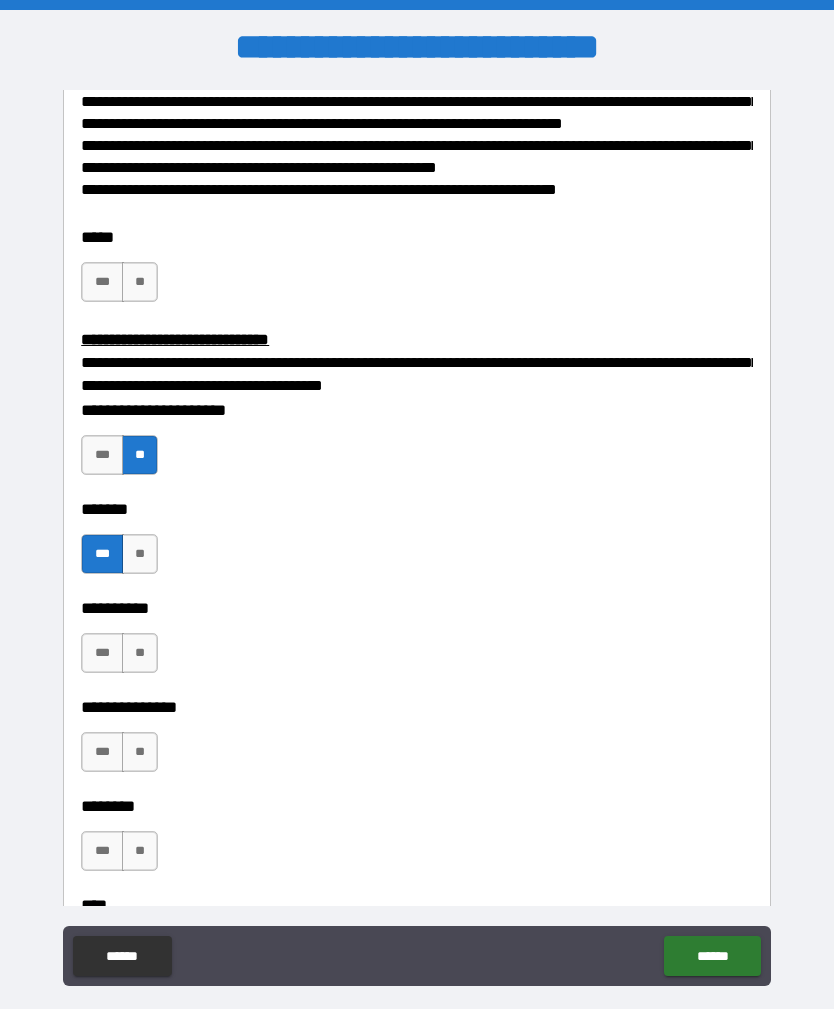 click on "***" at bounding box center (102, 653) 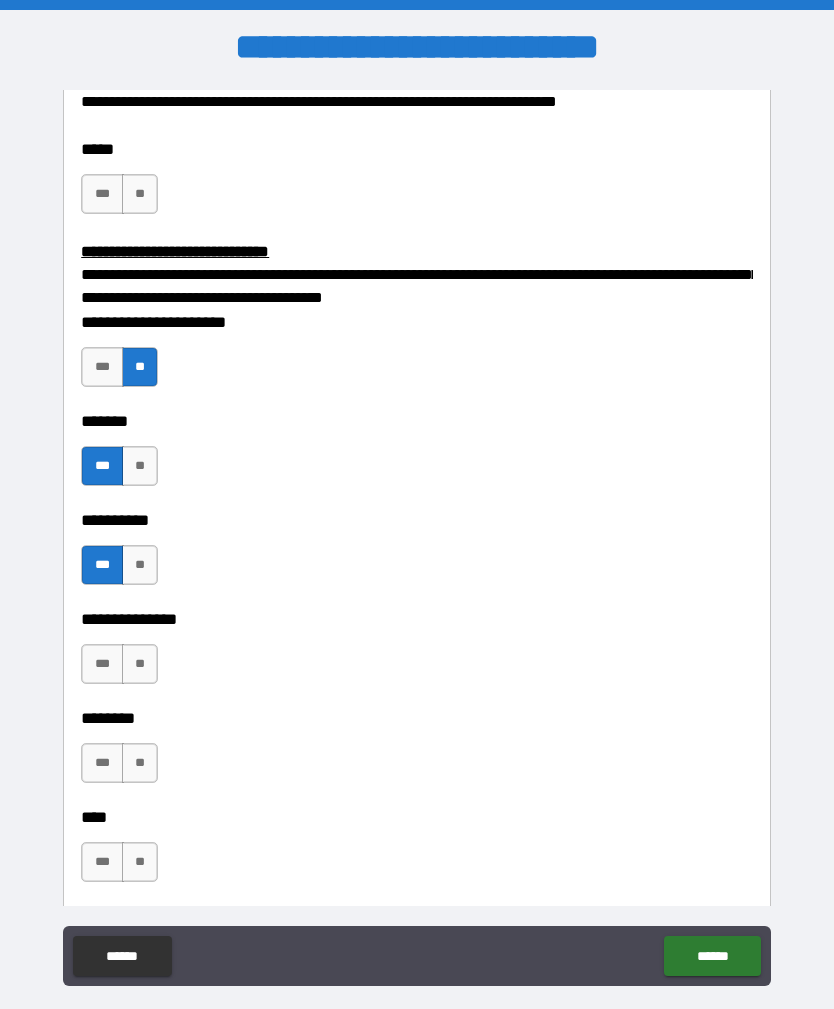 scroll, scrollTop: 718, scrollLeft: 0, axis: vertical 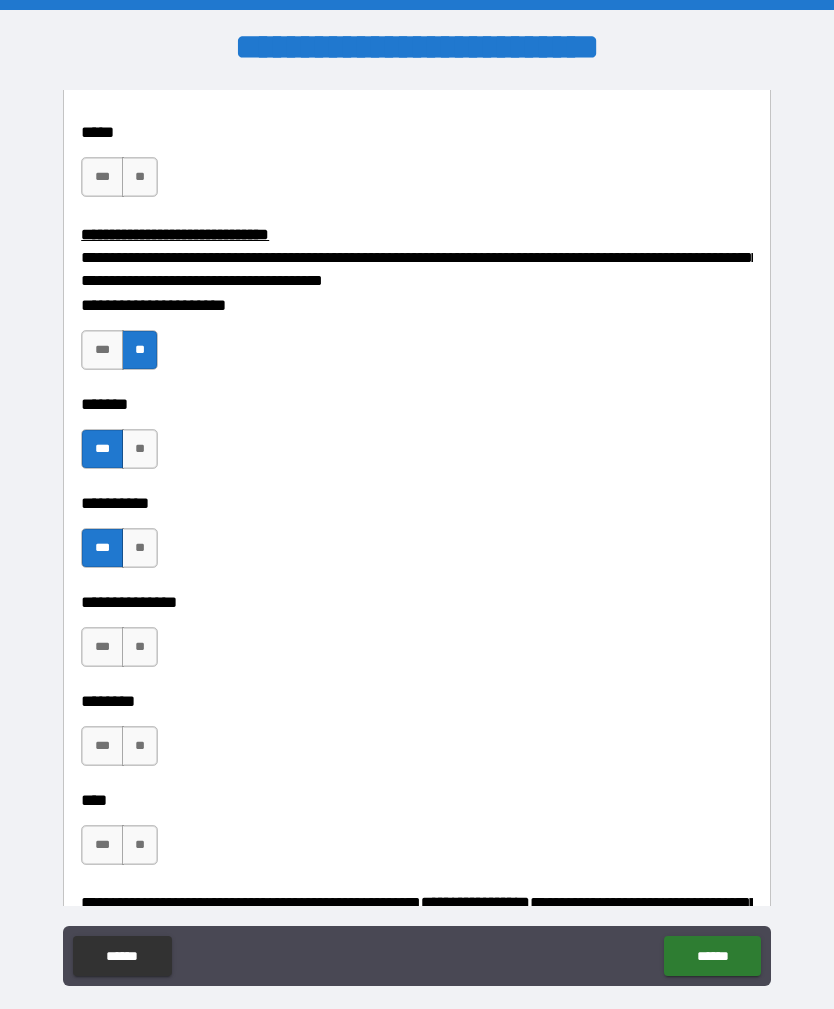click on "**" at bounding box center (140, 647) 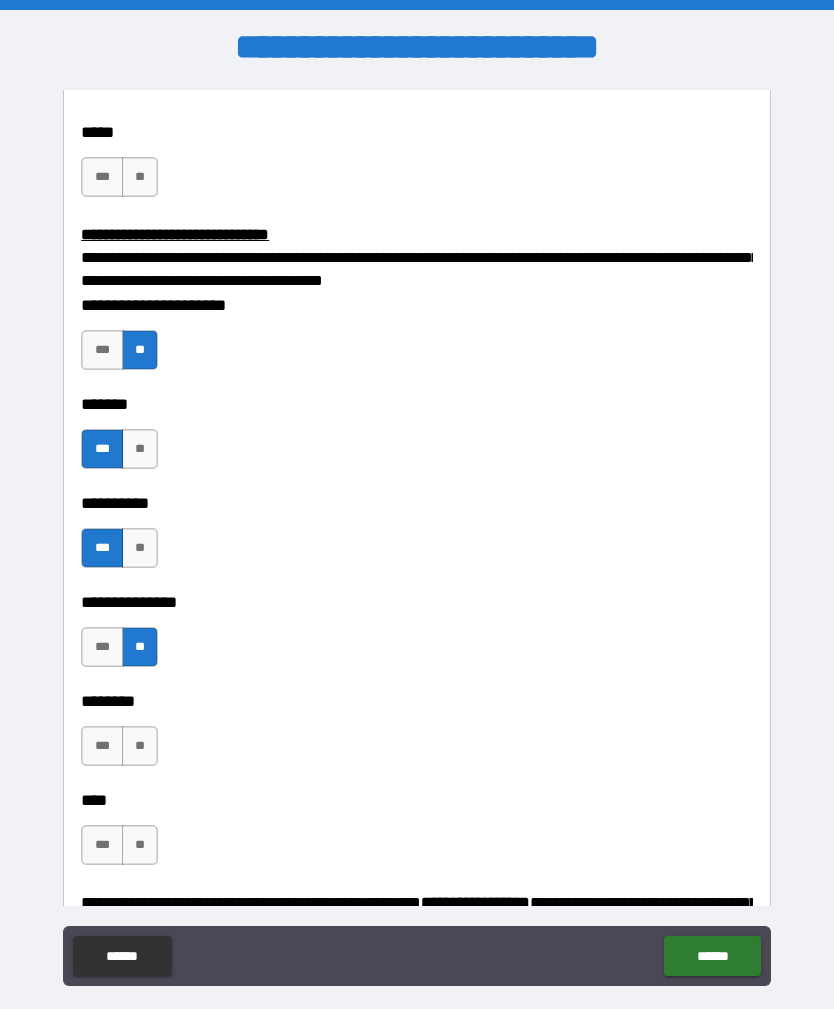 click on "***" at bounding box center (102, 746) 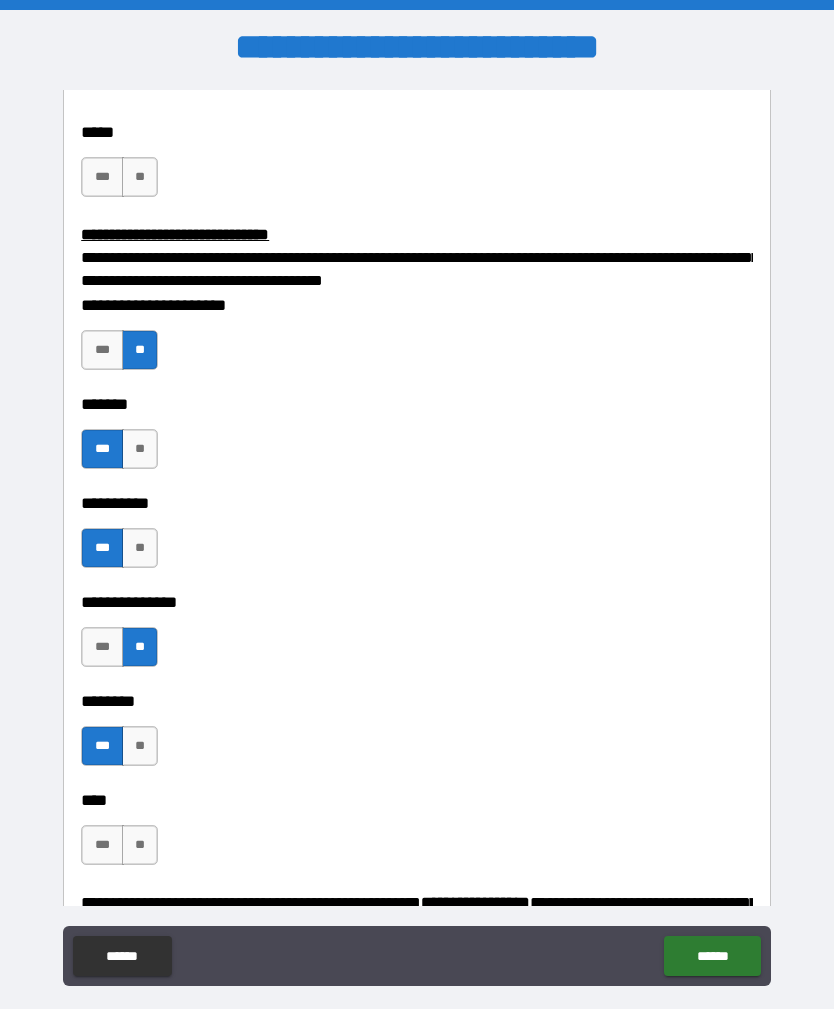 click on "***" at bounding box center (102, 845) 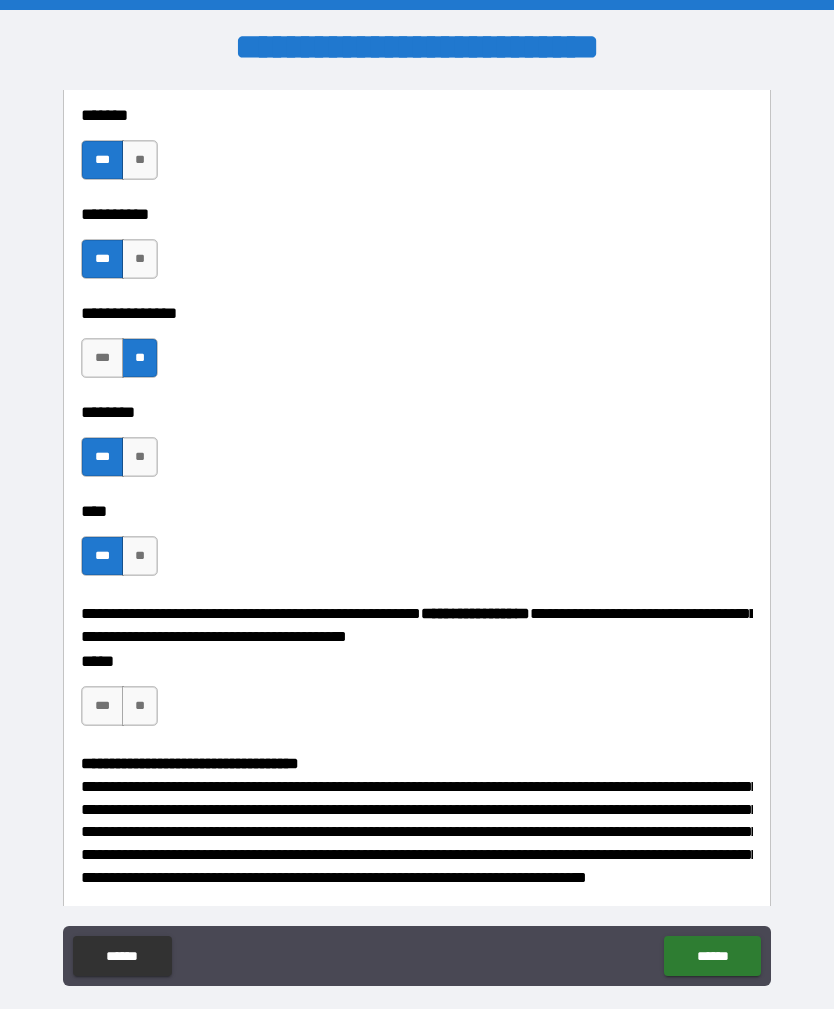 scroll, scrollTop: 1025, scrollLeft: 0, axis: vertical 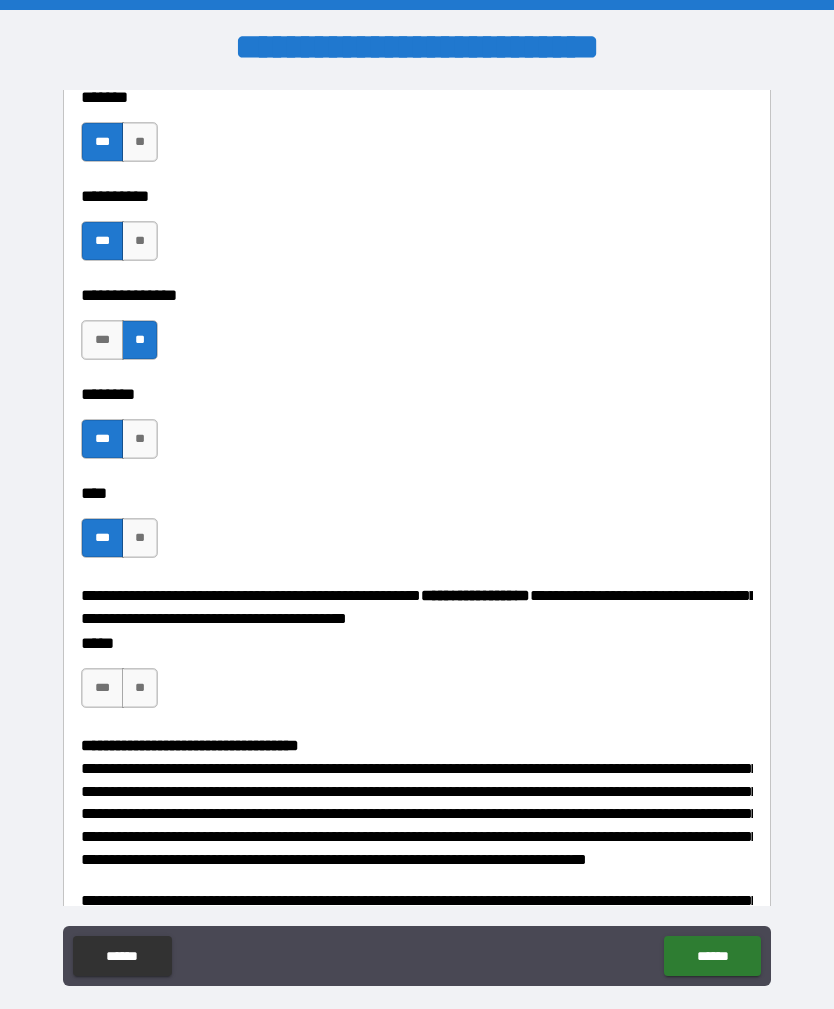 click on "***" at bounding box center [102, 688] 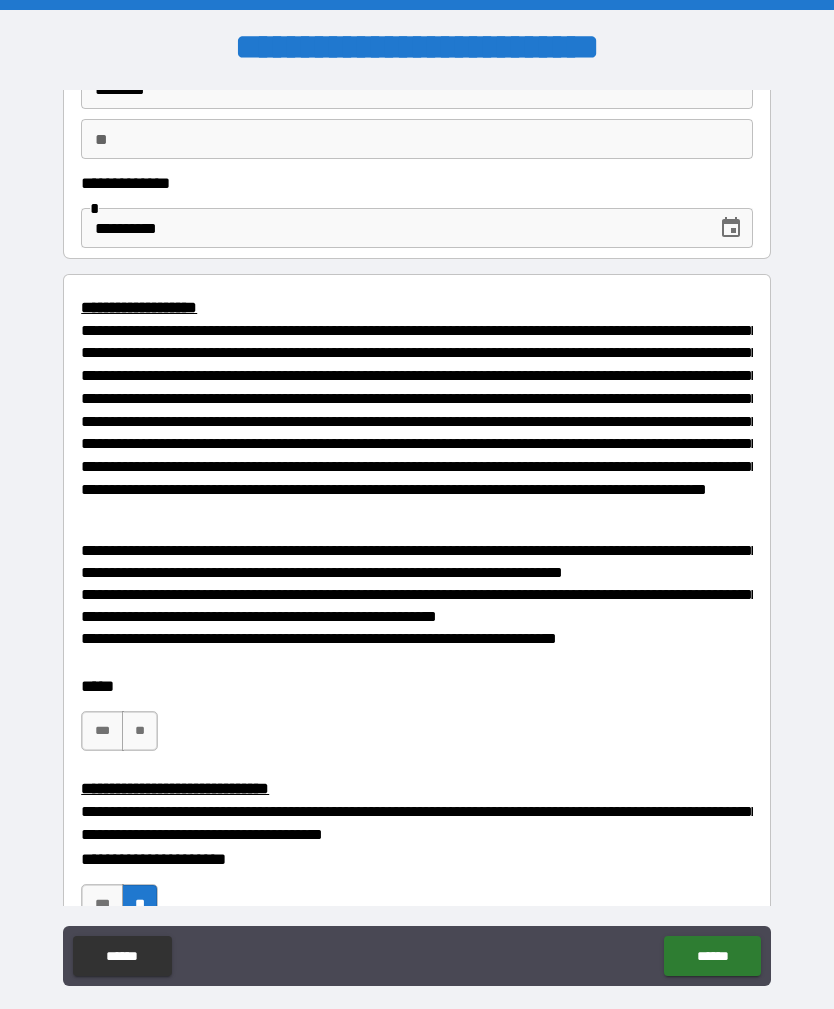 scroll, scrollTop: 212, scrollLeft: 0, axis: vertical 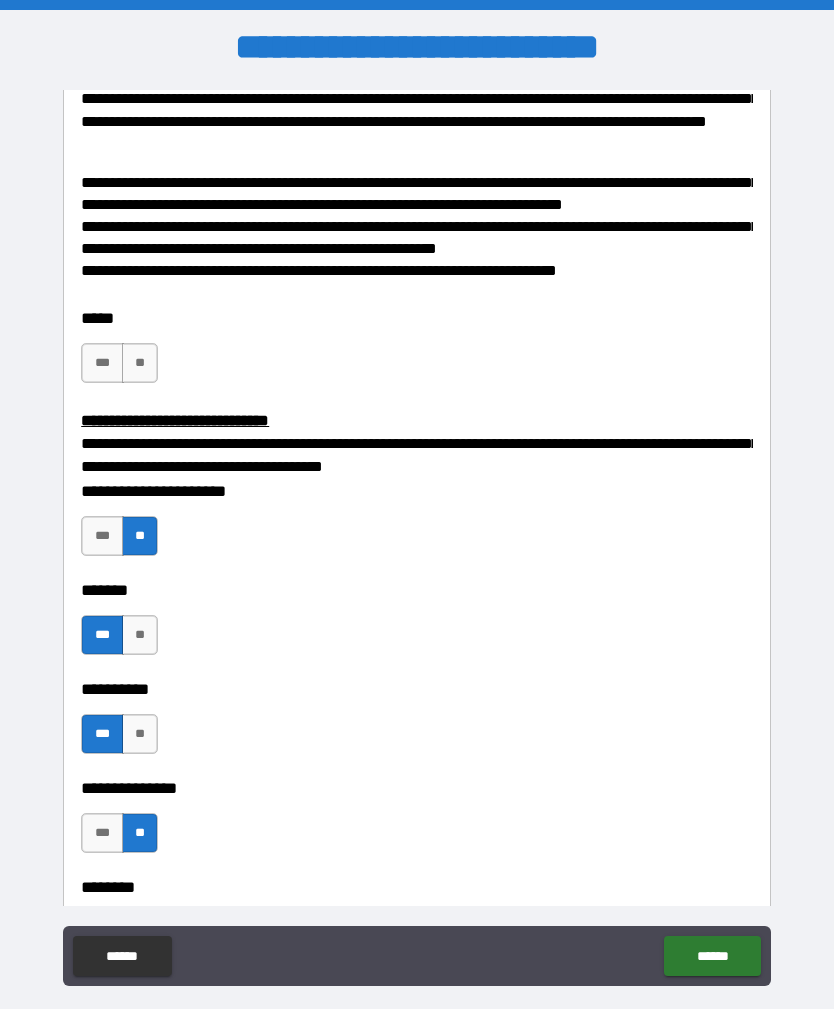 click on "***" at bounding box center (102, 363) 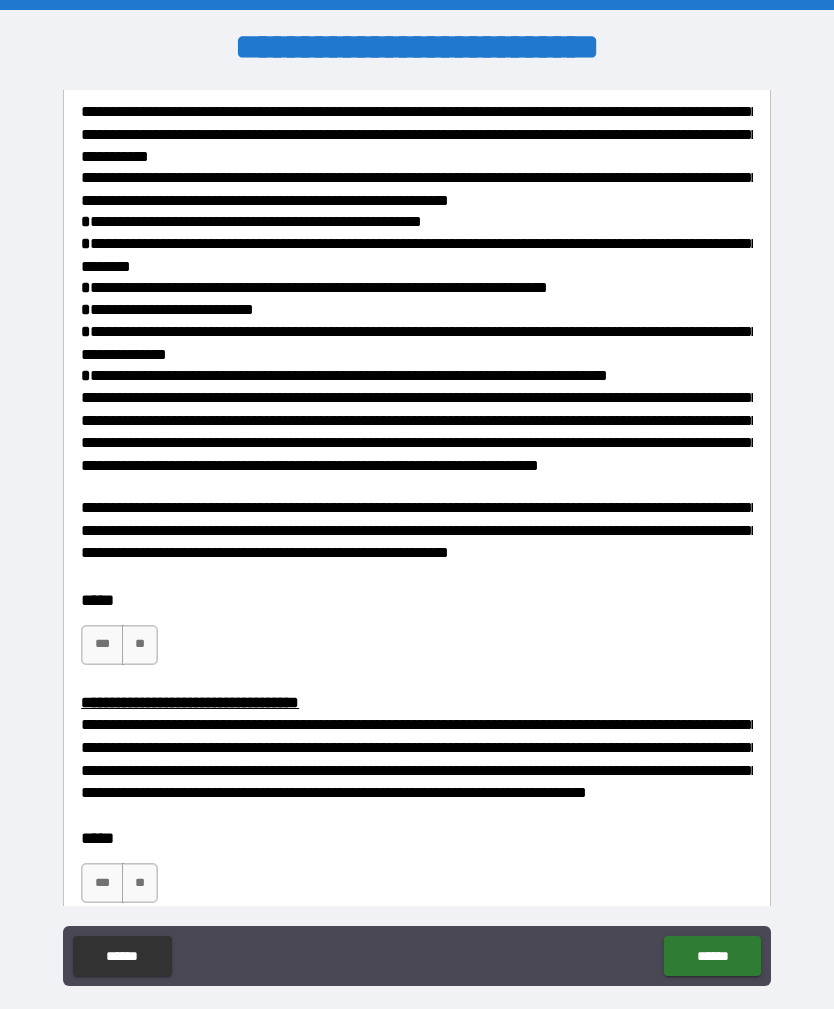 scroll, scrollTop: 1880, scrollLeft: 0, axis: vertical 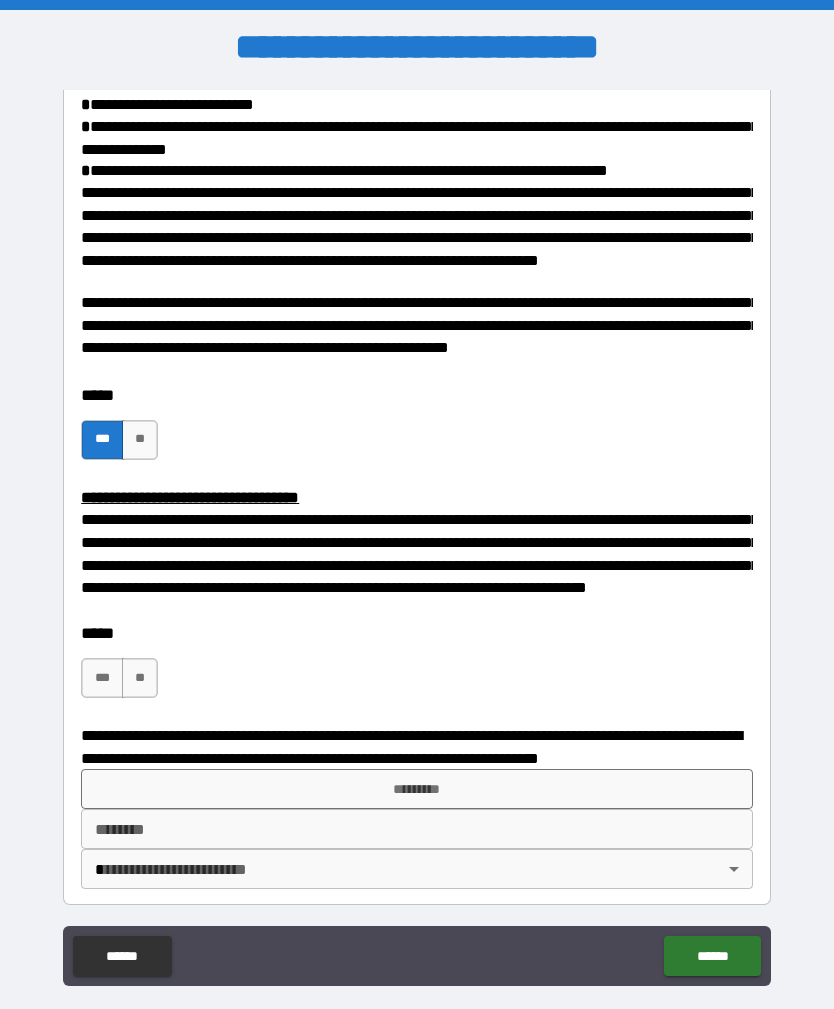click on "***" at bounding box center (102, 678) 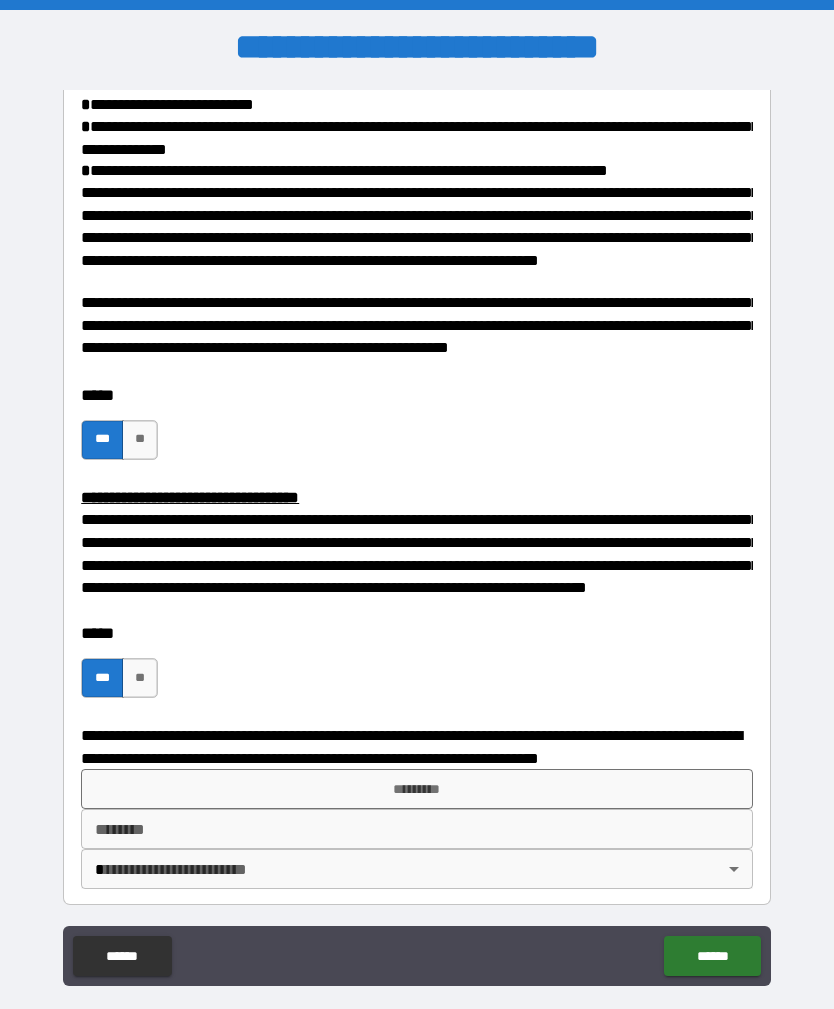 click on "*********" at bounding box center (417, 789) 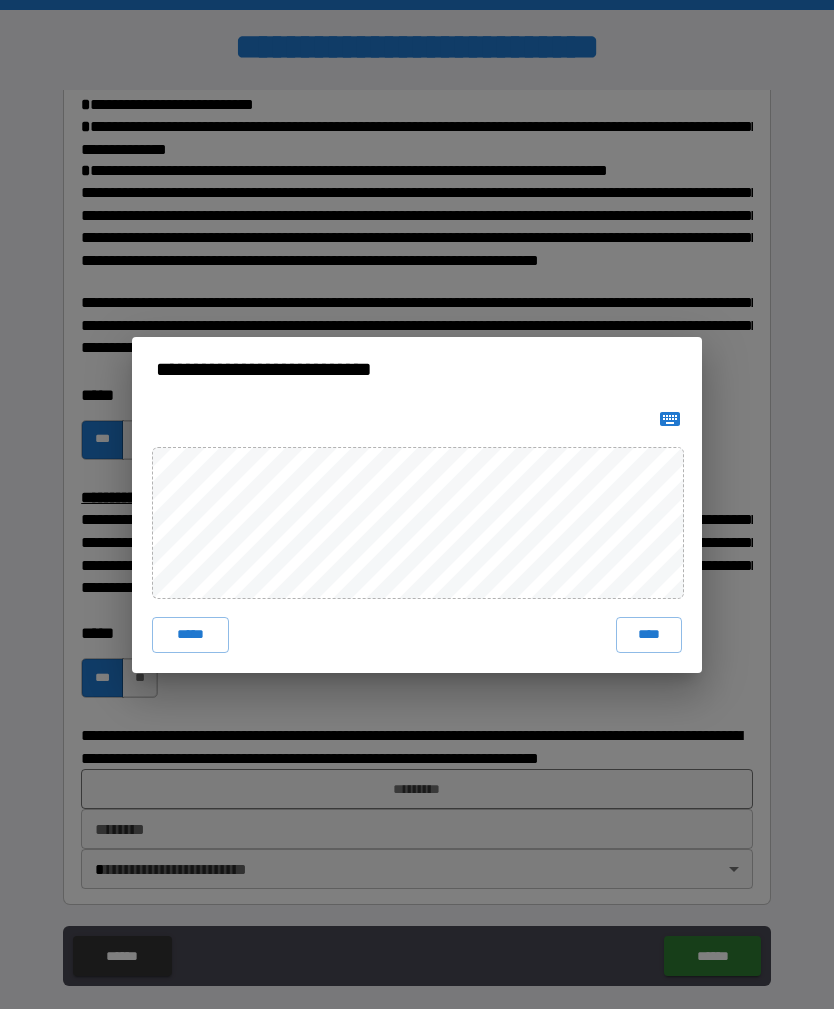 click on "****" at bounding box center (649, 635) 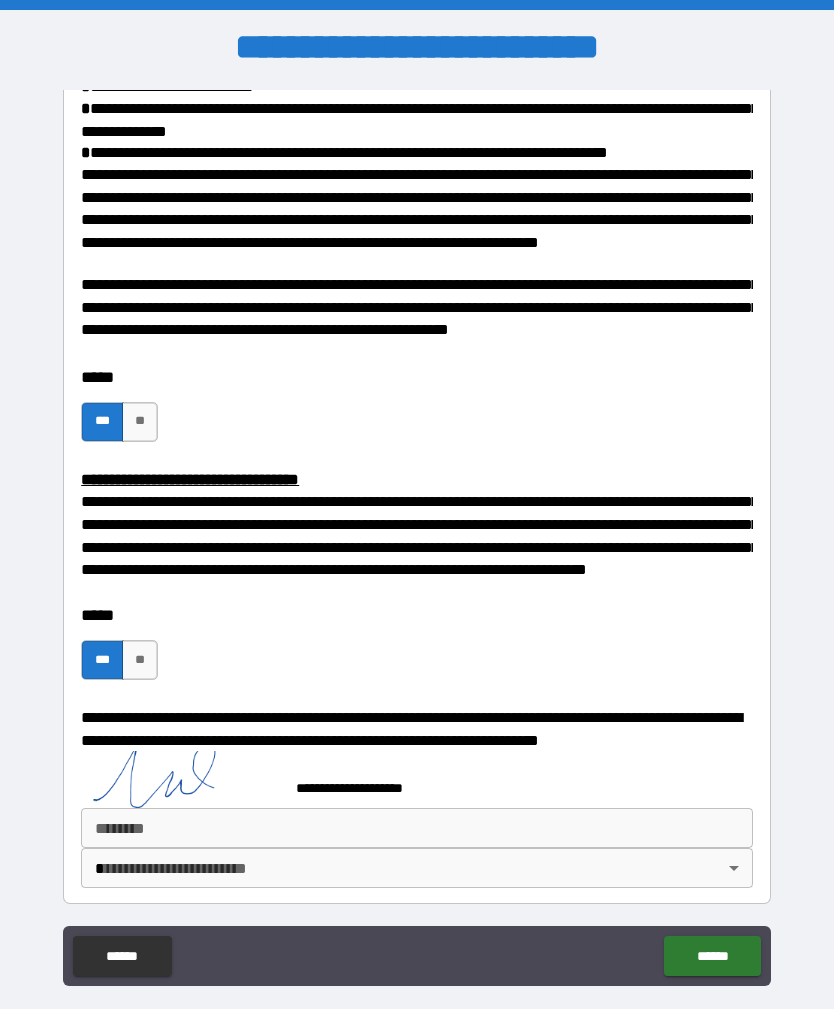 scroll, scrollTop: 2102, scrollLeft: 0, axis: vertical 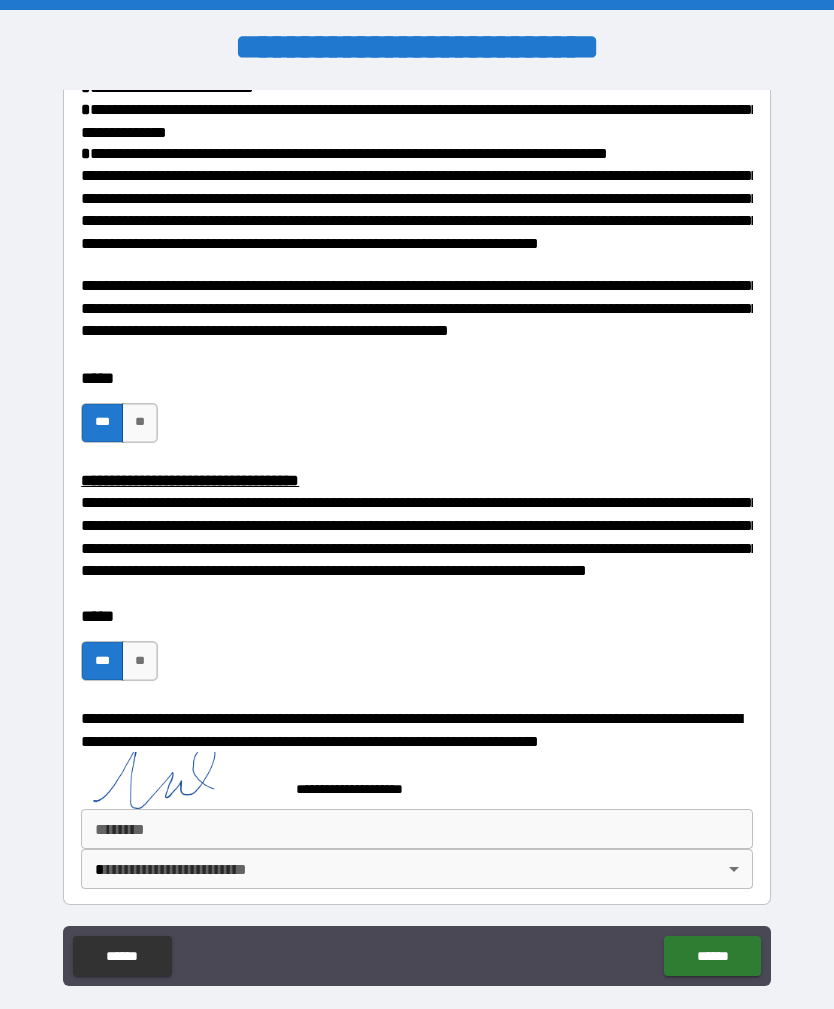 click on "*****   *" at bounding box center [417, 829] 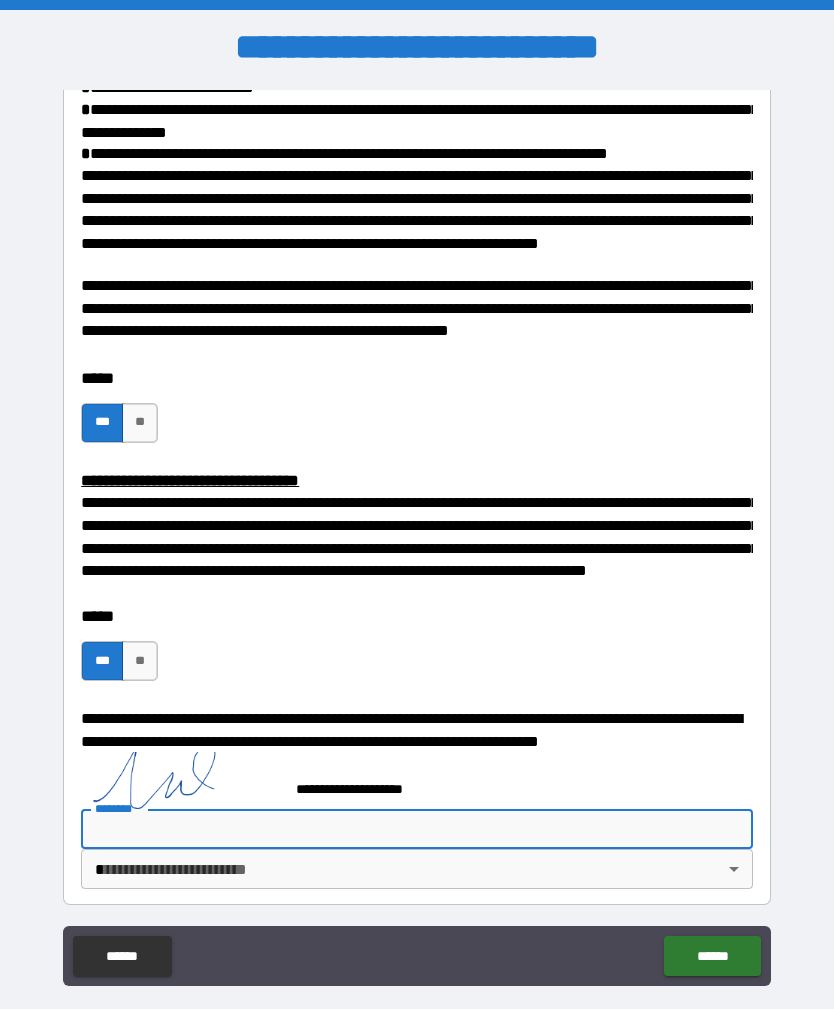 scroll, scrollTop: 64, scrollLeft: 0, axis: vertical 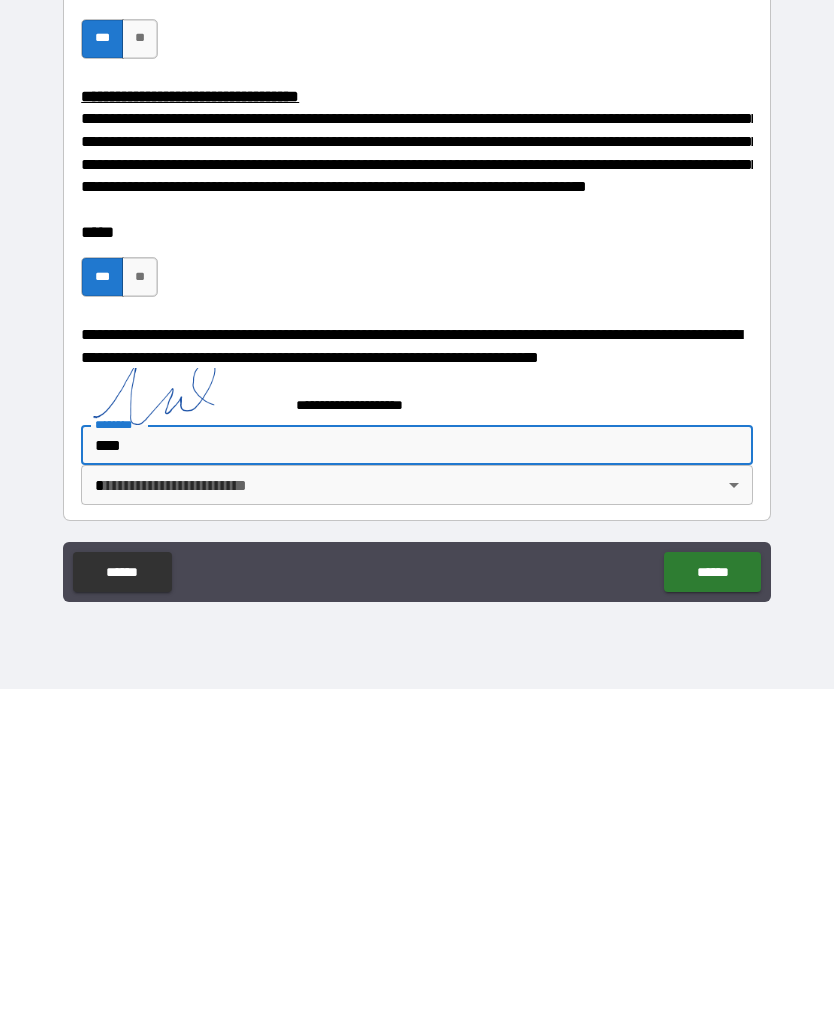 type on "****" 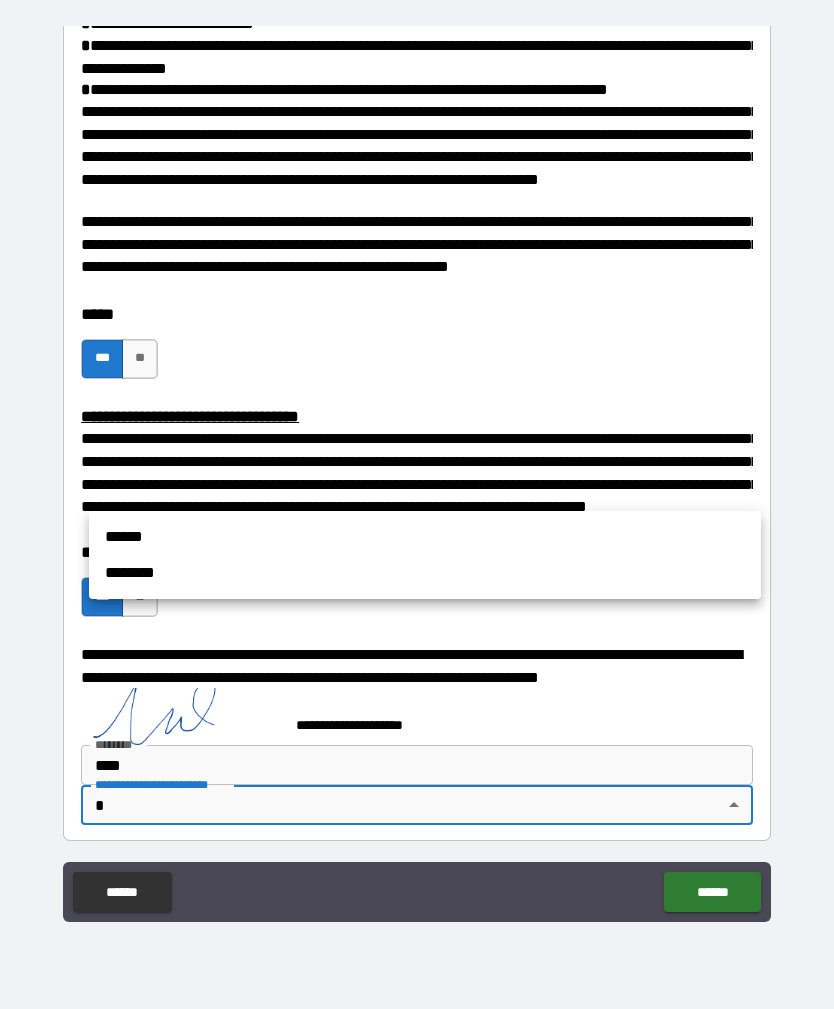 click on "******" at bounding box center (425, 537) 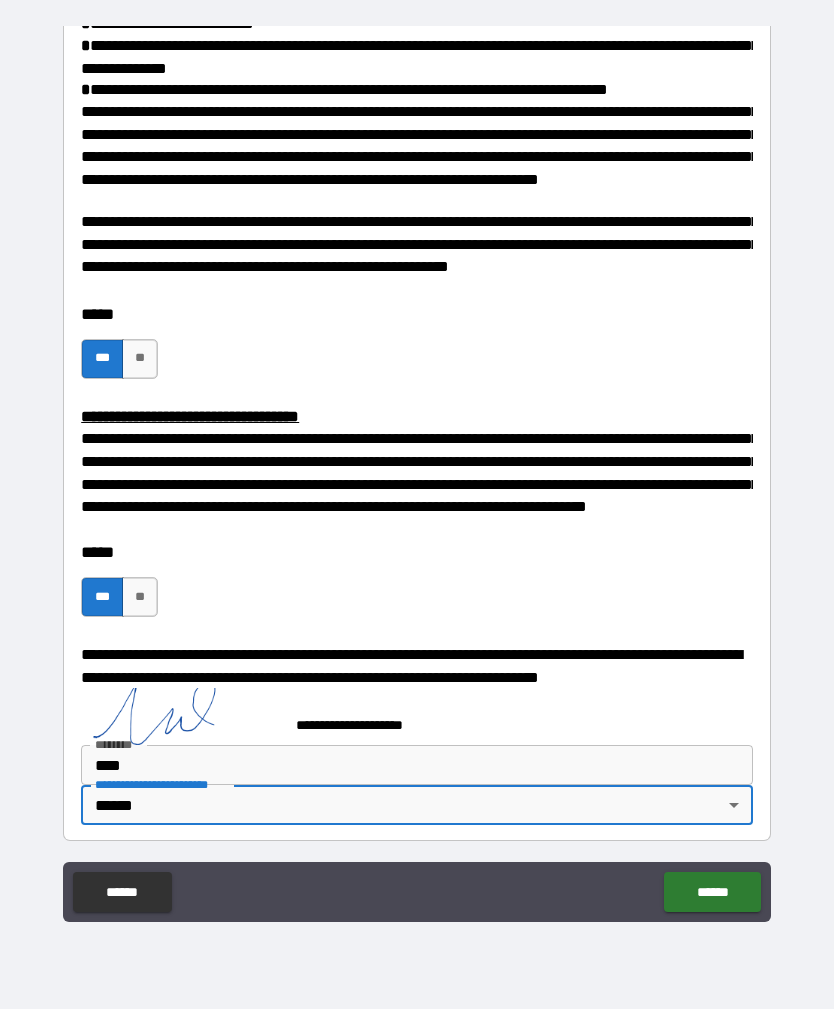 type on "******" 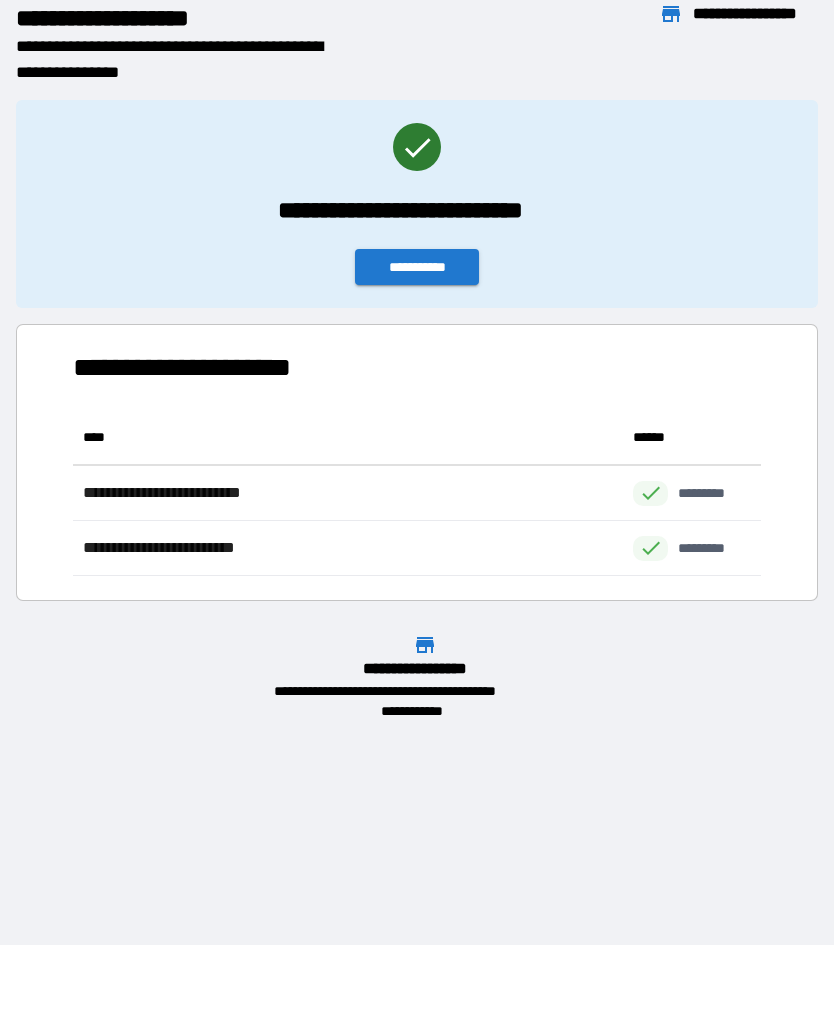 scroll, scrollTop: 1, scrollLeft: 1, axis: both 